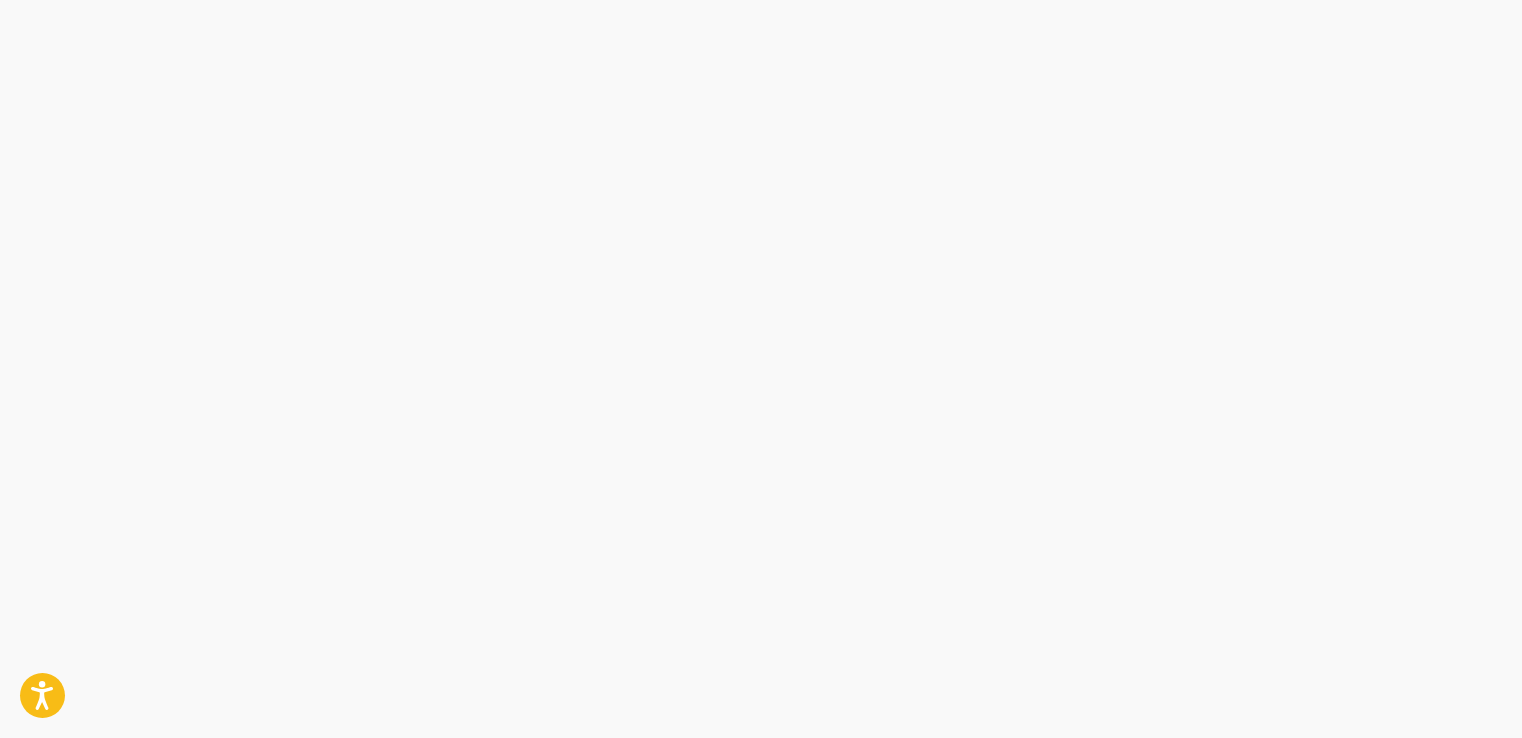 scroll, scrollTop: 0, scrollLeft: 0, axis: both 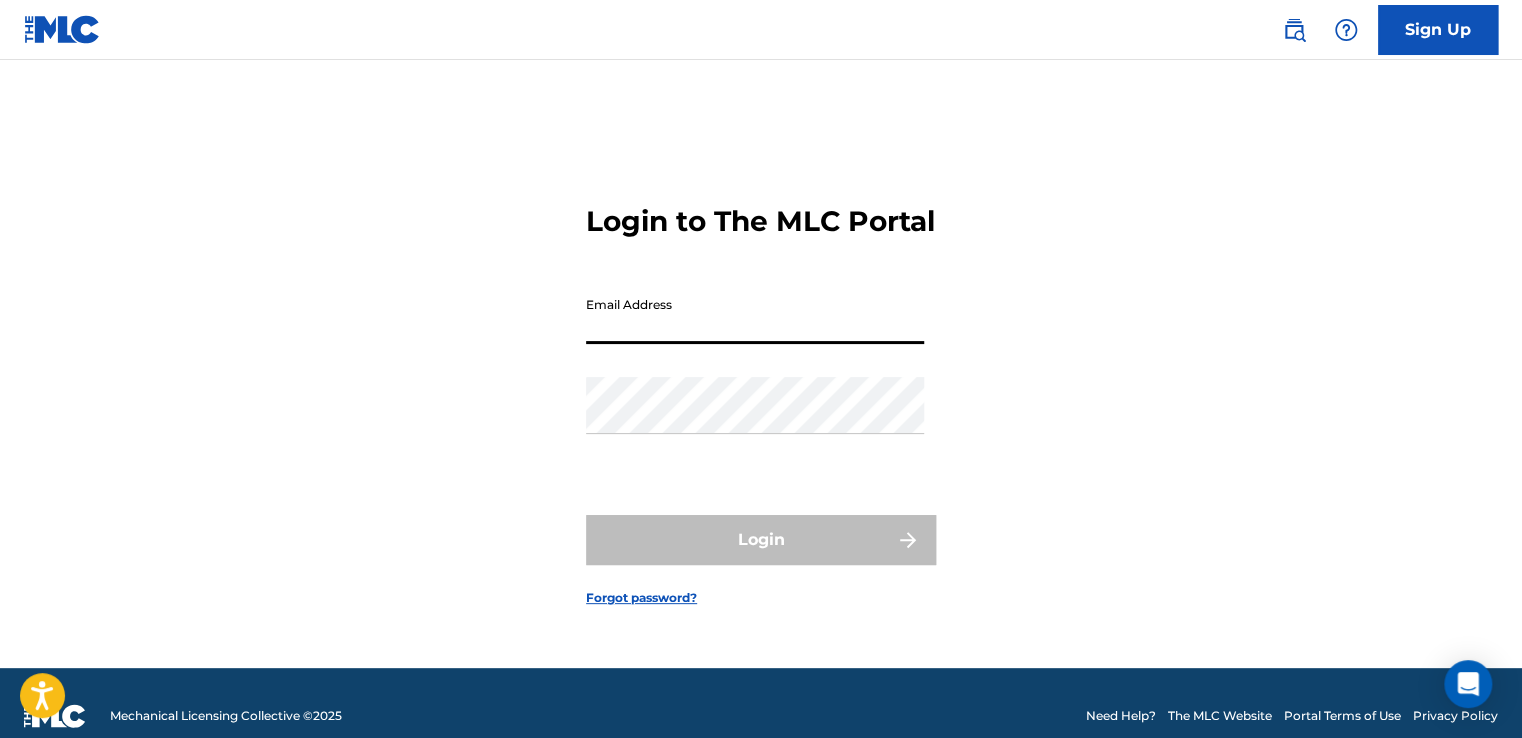 click on "Email Address" at bounding box center [755, 315] 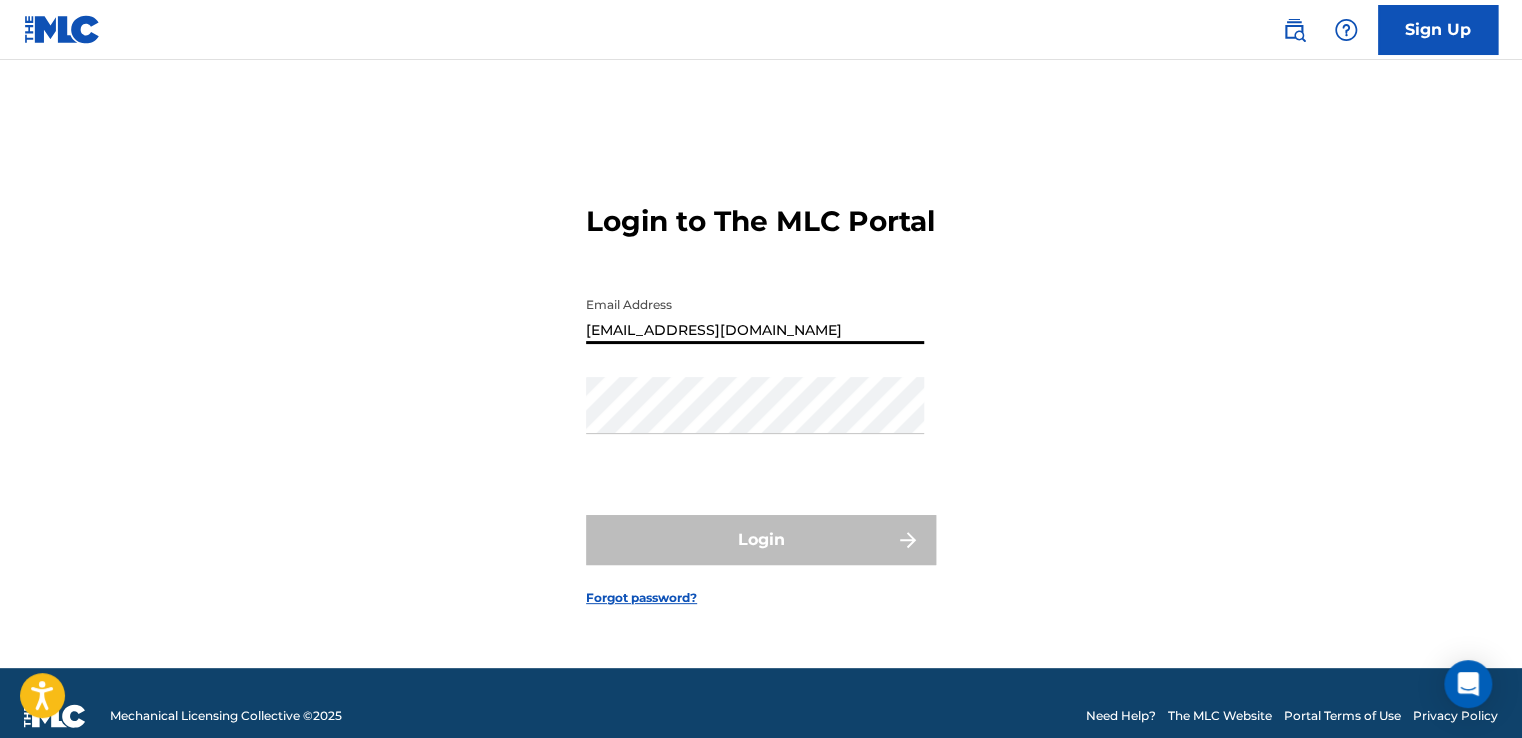type on "[EMAIL_ADDRESS][DOMAIN_NAME]" 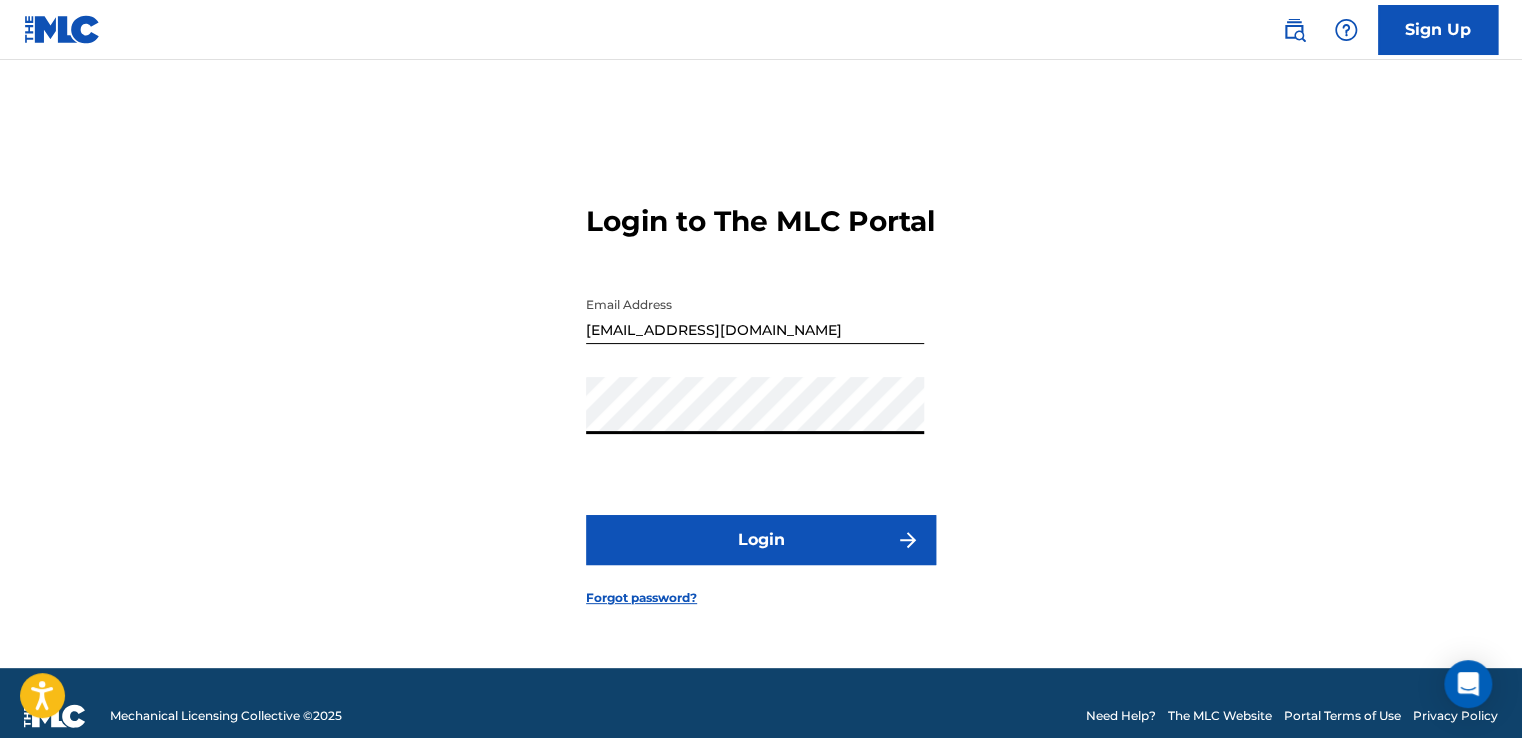click on "Login" at bounding box center [761, 540] 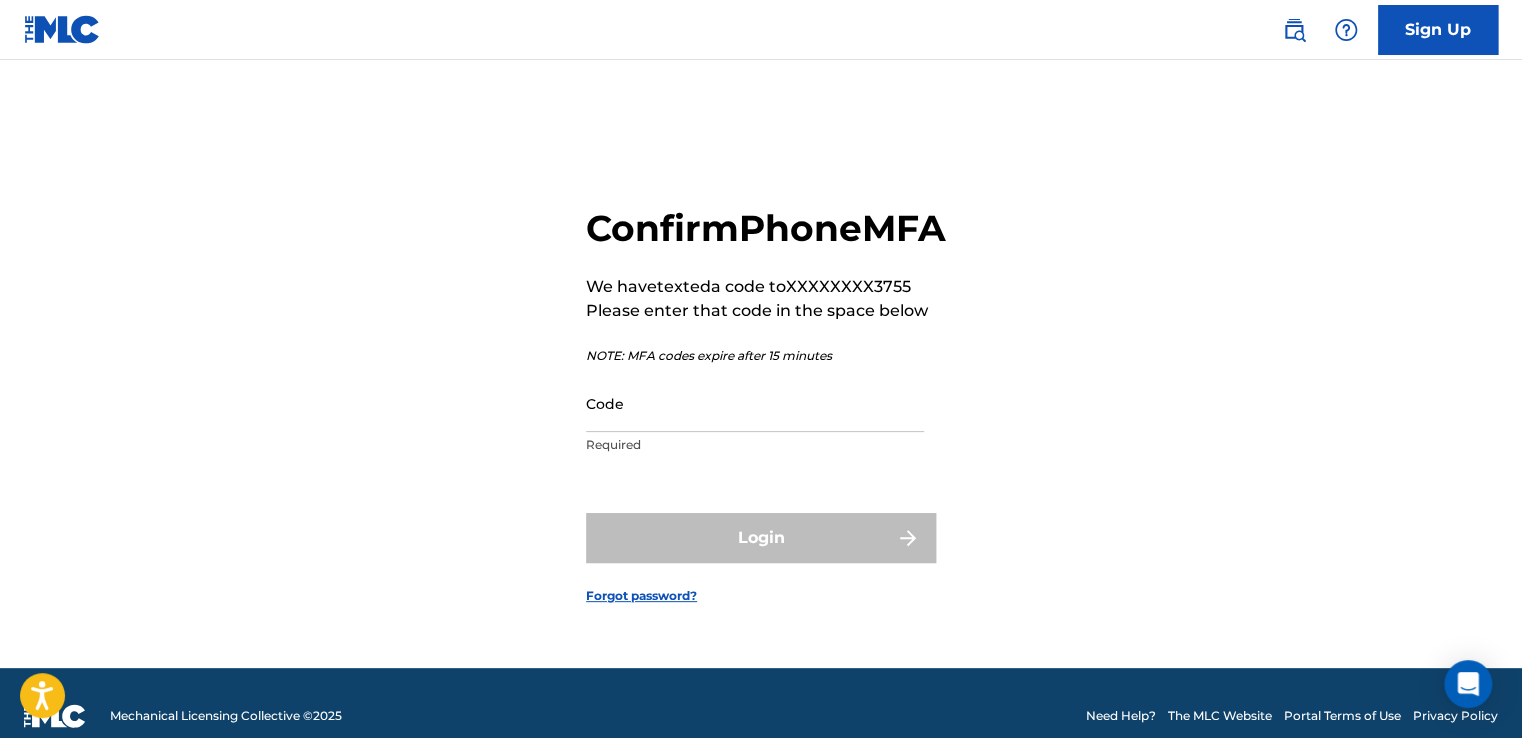 click on "Code" at bounding box center (755, 403) 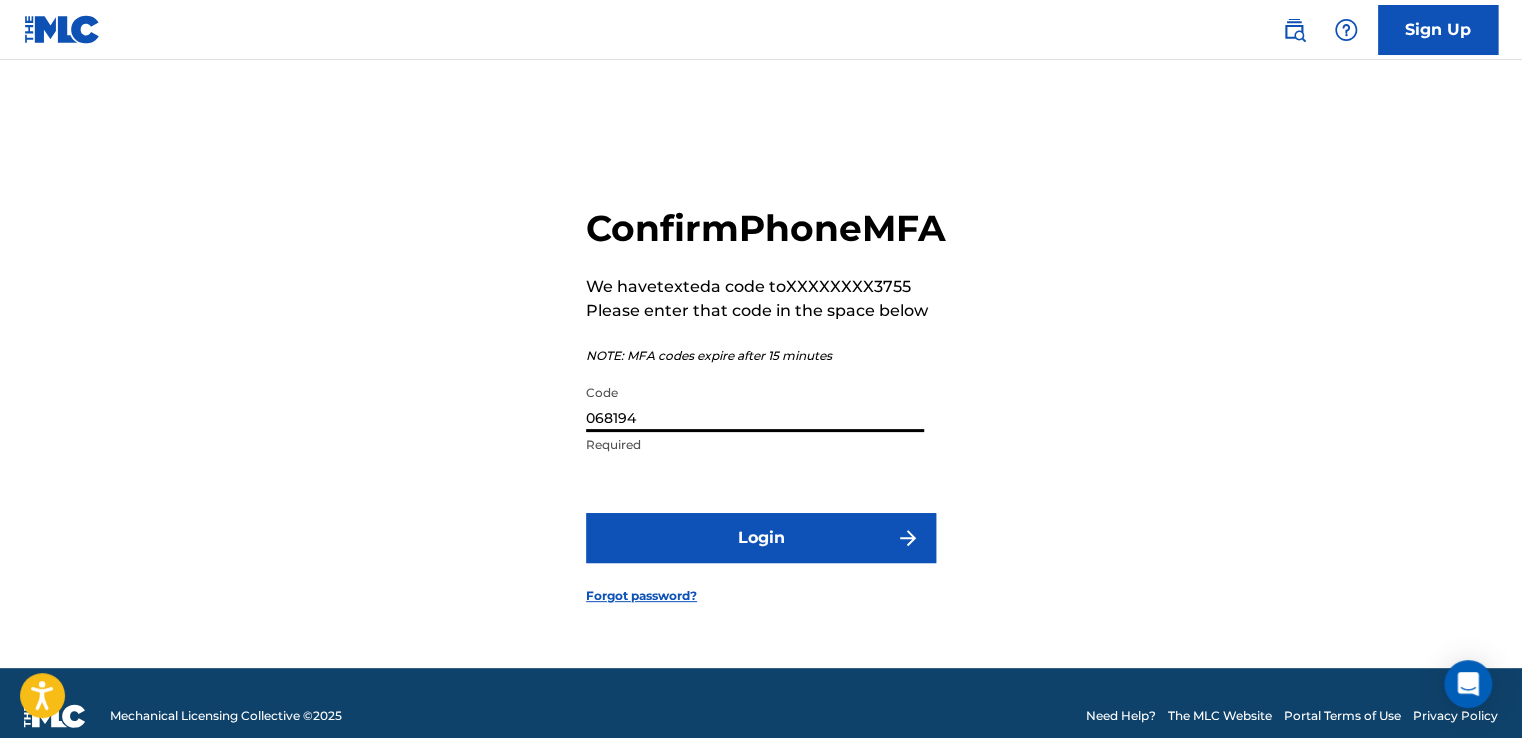 type on "068194" 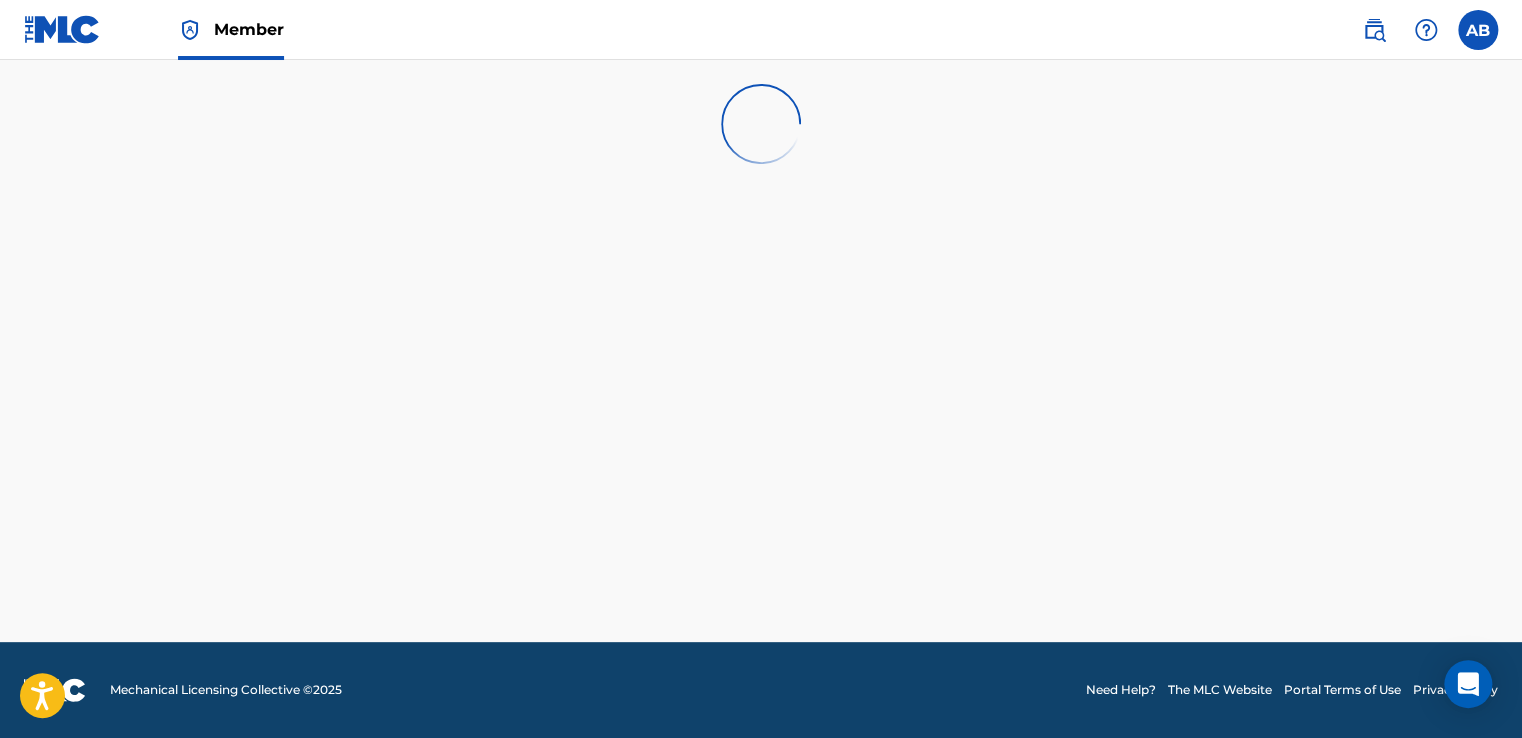 scroll, scrollTop: 0, scrollLeft: 0, axis: both 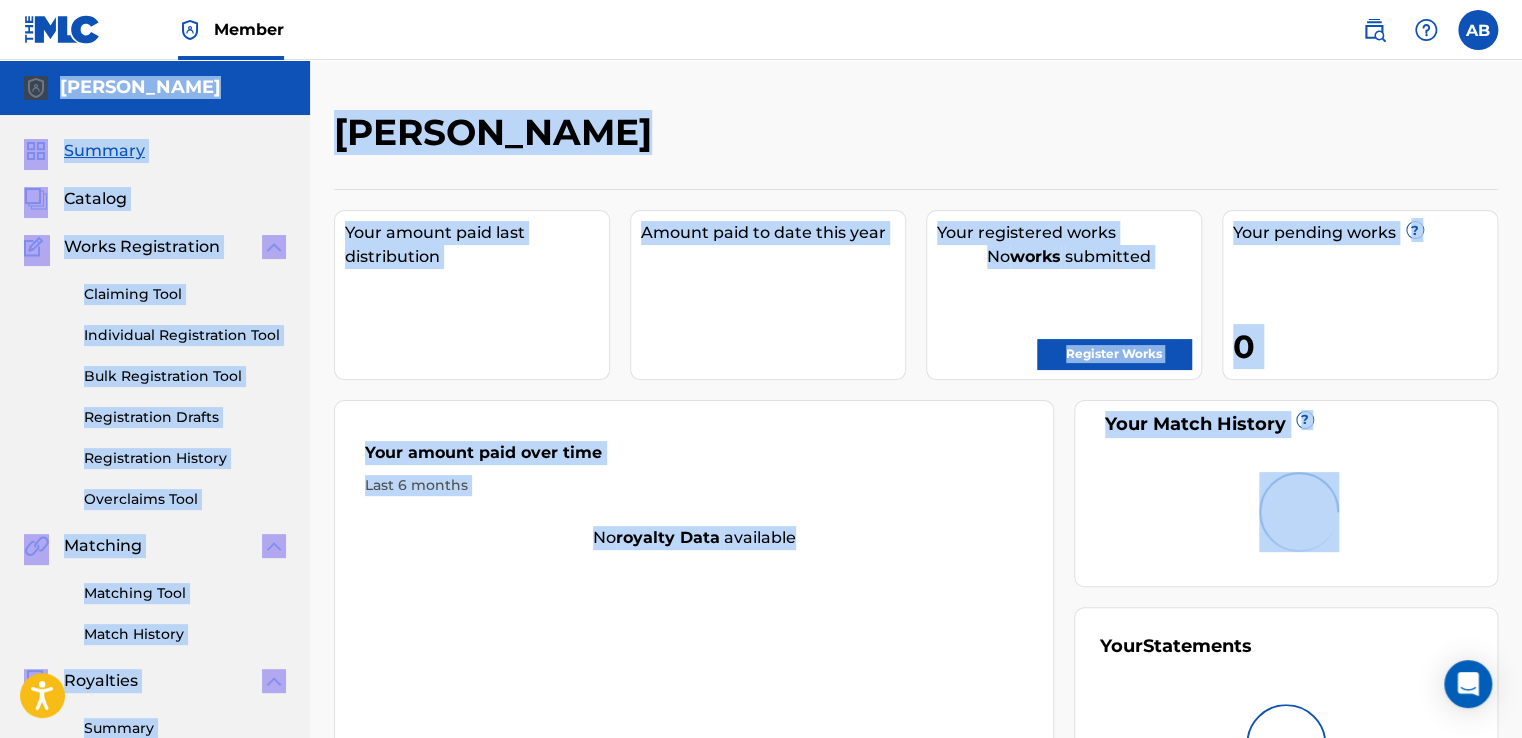 drag, startPoint x: 728, startPoint y: 536, endPoint x: 903, endPoint y: 622, distance: 194.98975 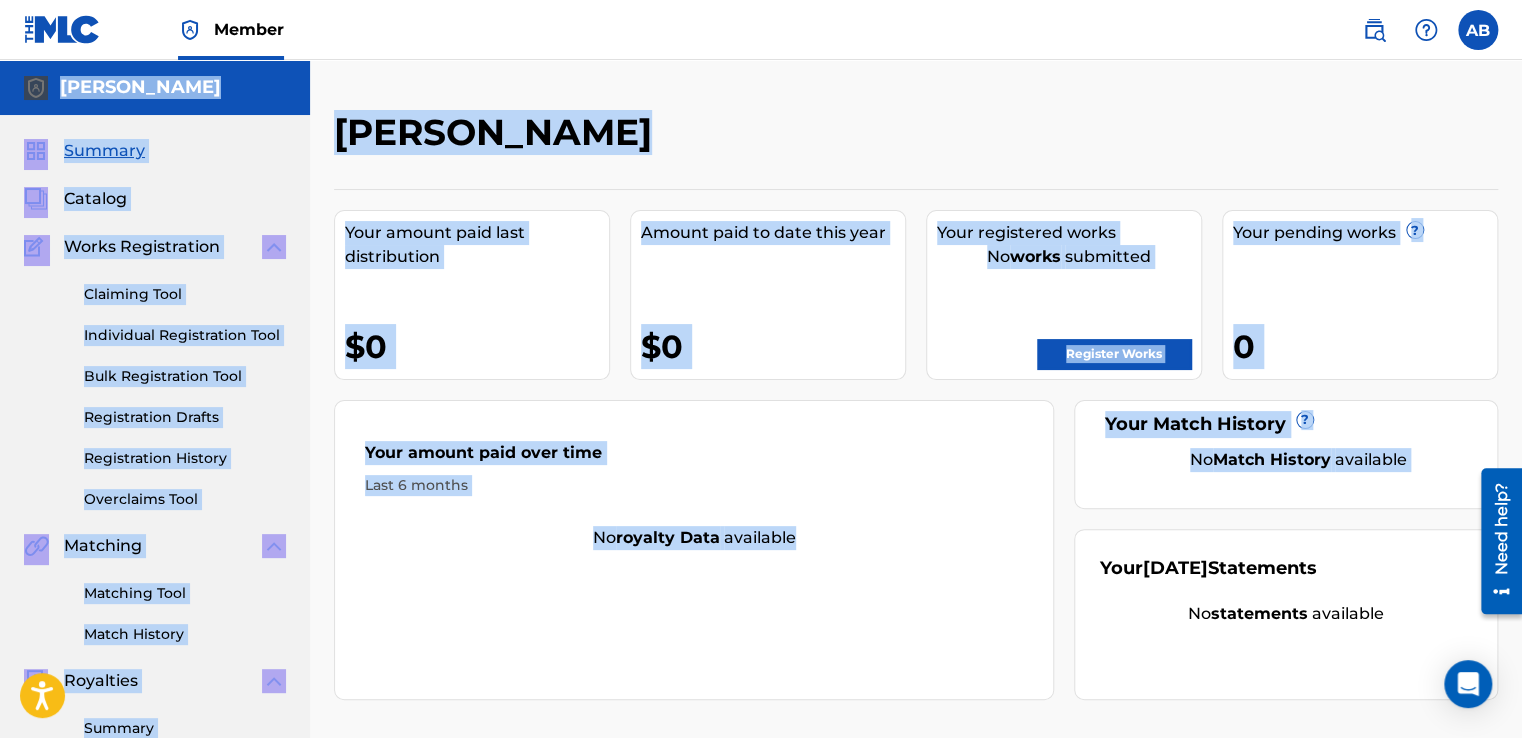 click on "[PERSON_NAME]" at bounding box center [782, 139] 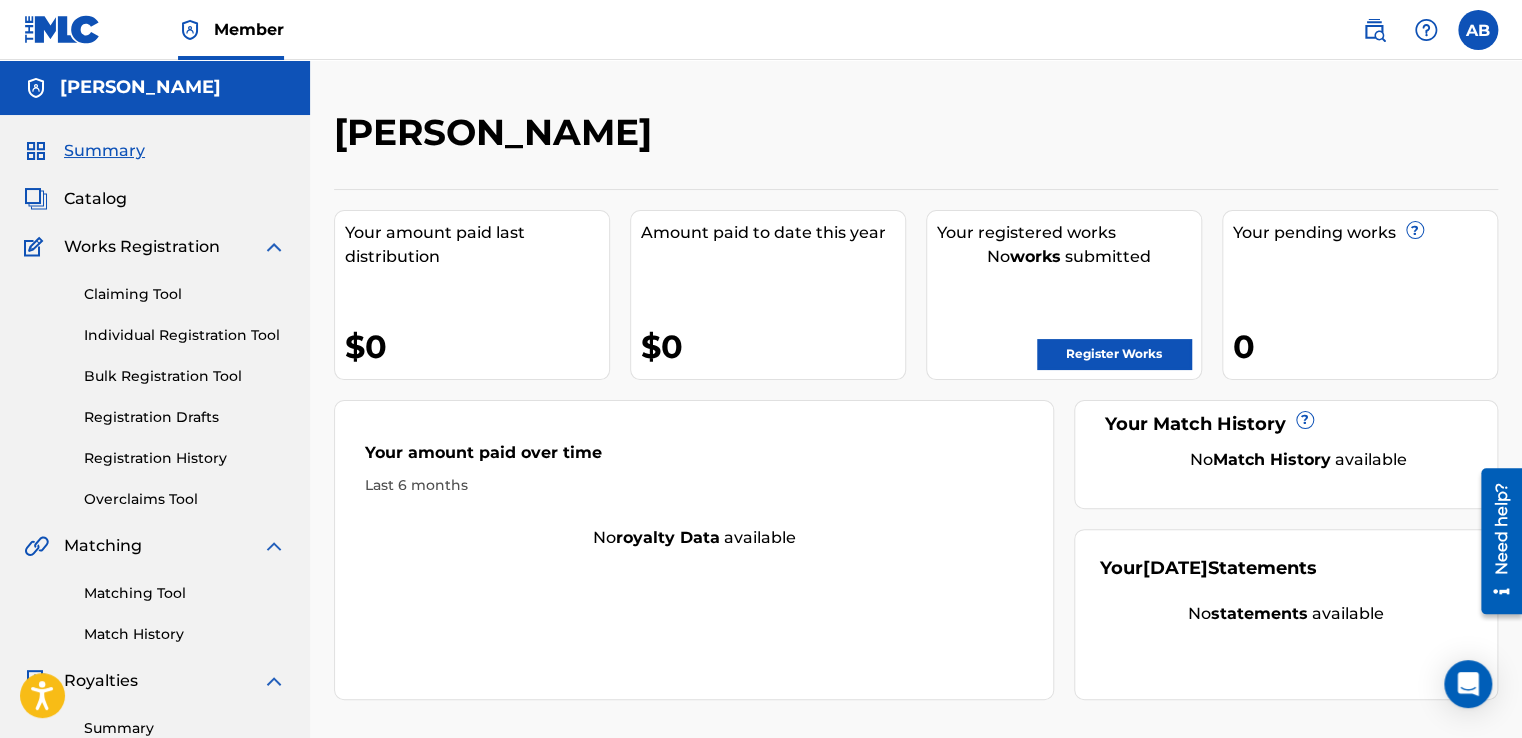 click on "Claiming Tool" at bounding box center [185, 294] 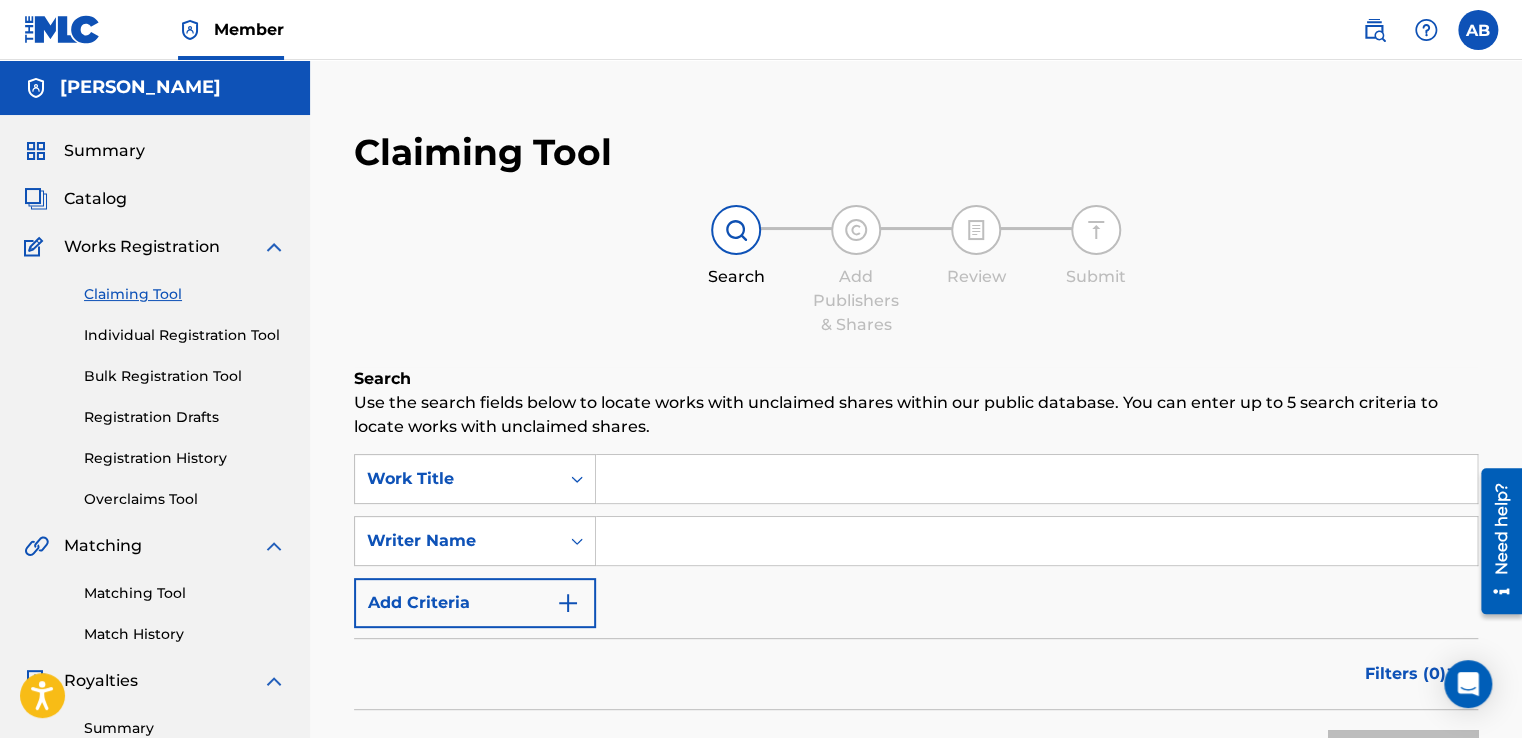 click at bounding box center (1036, 479) 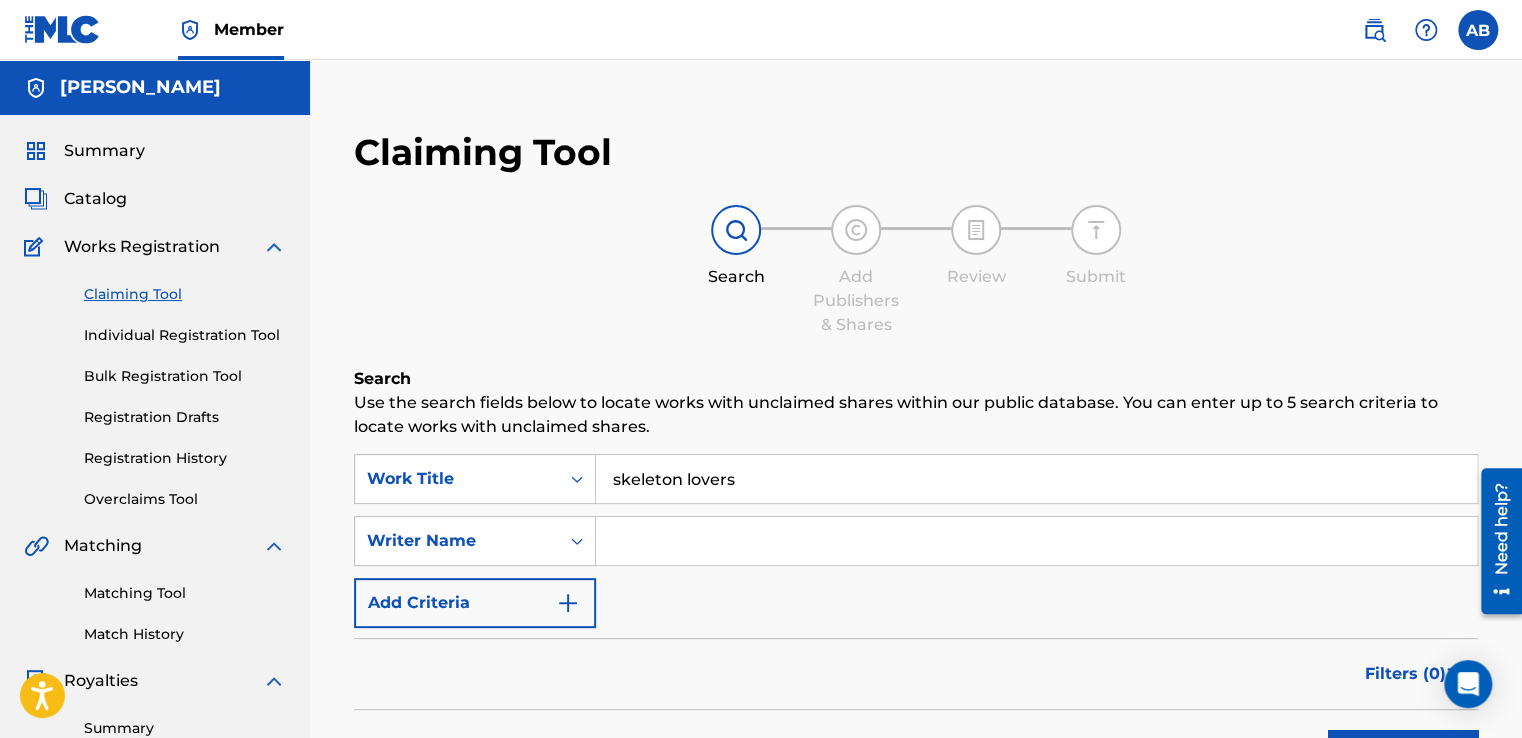 type on "skeleton lovers" 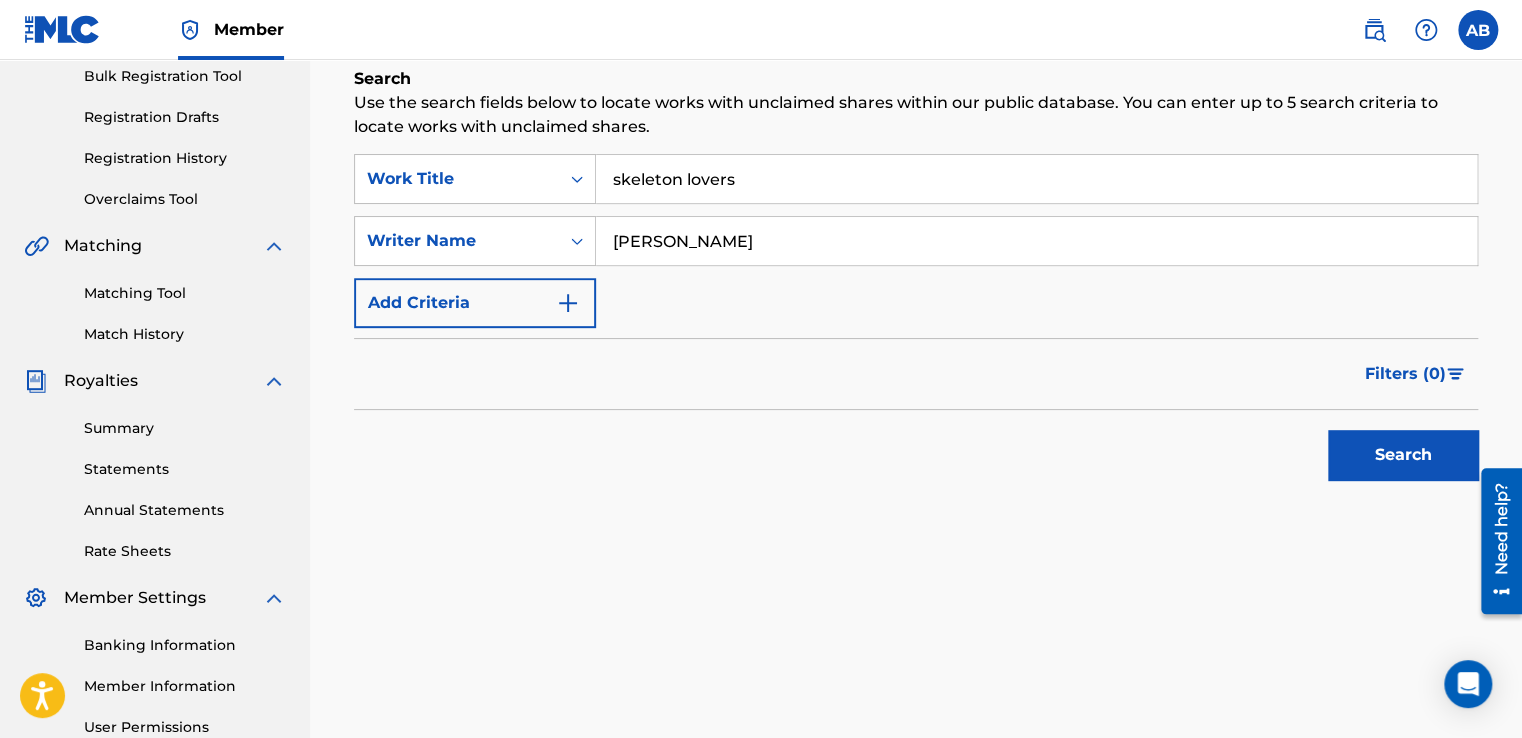 scroll, scrollTop: 302, scrollLeft: 0, axis: vertical 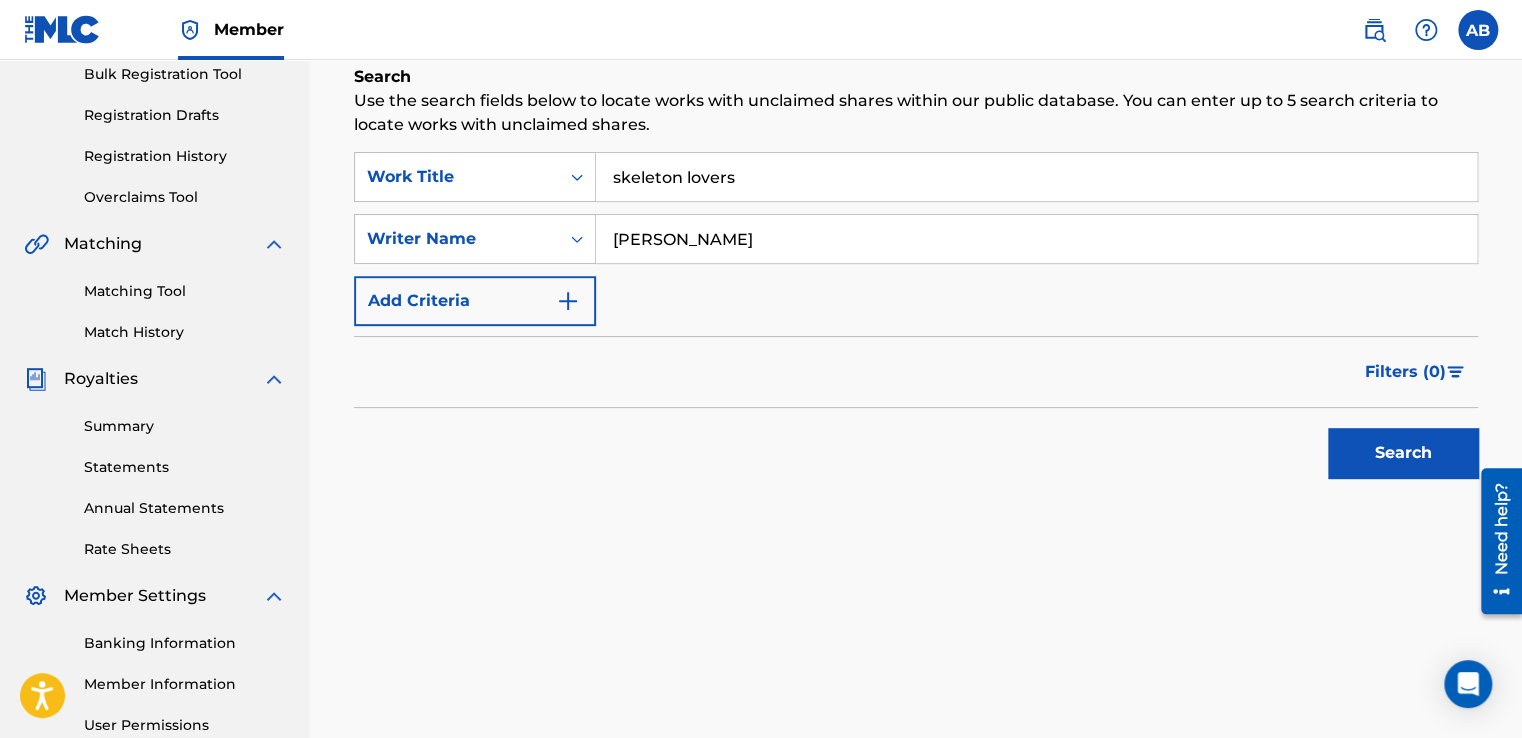 type on "[PERSON_NAME]" 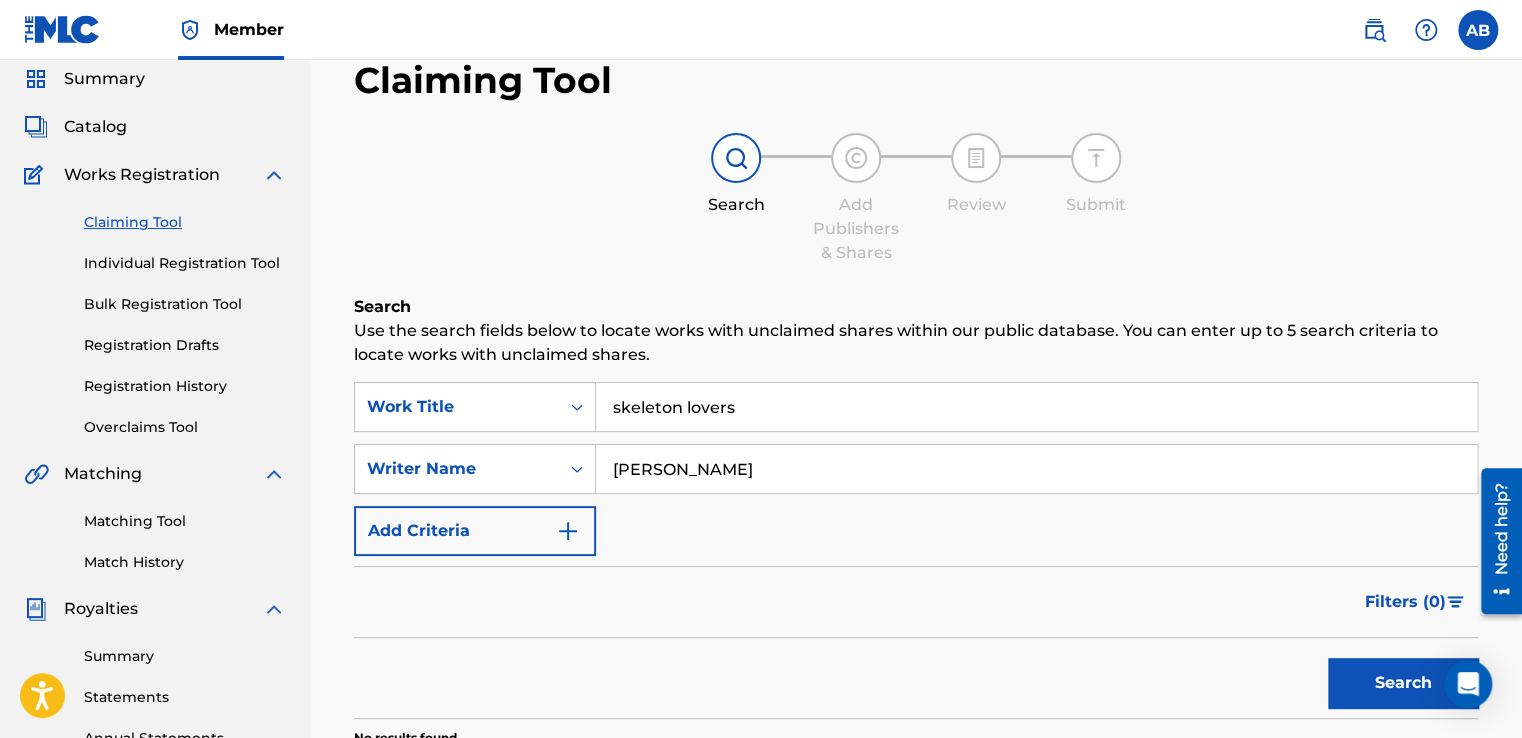 scroll, scrollTop: 76, scrollLeft: 0, axis: vertical 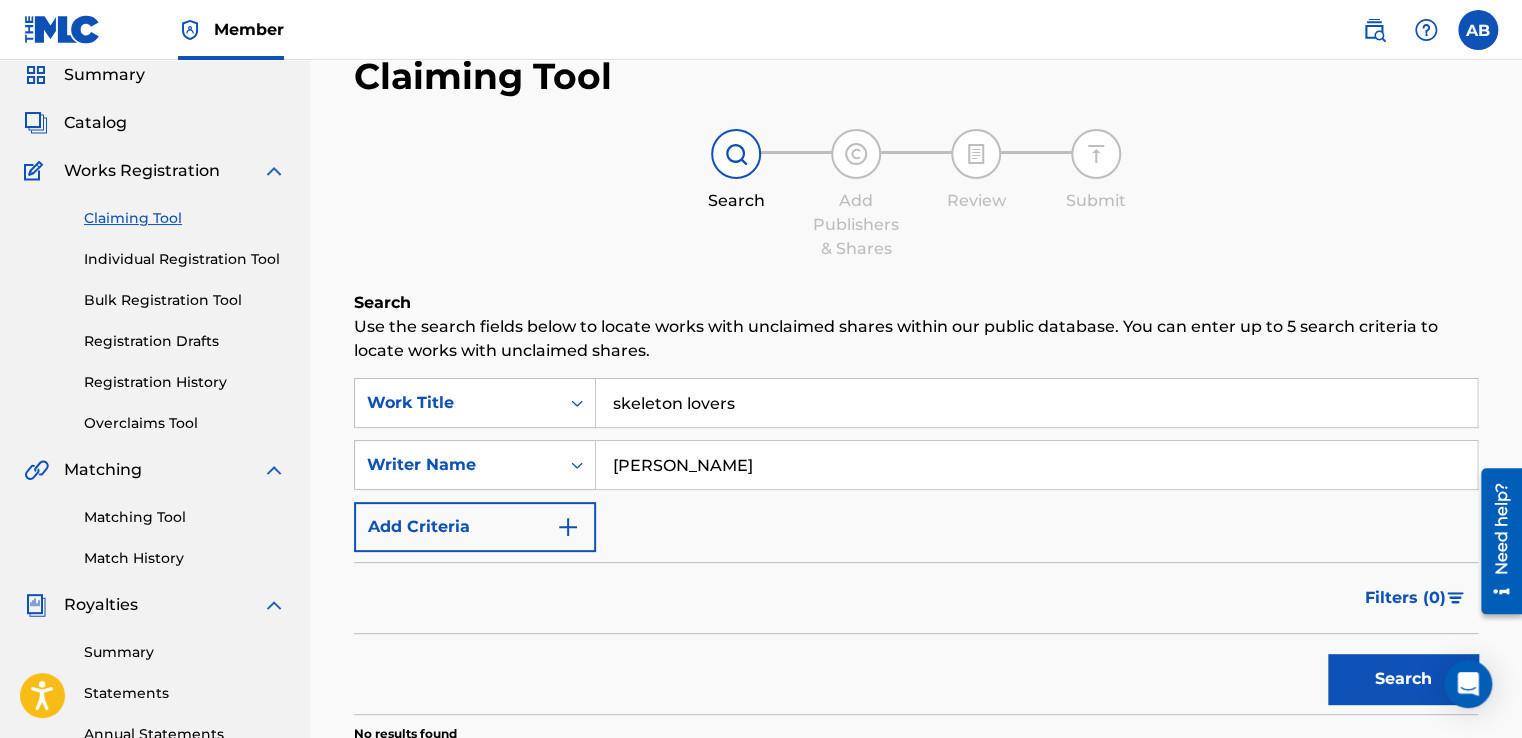 click on "skeleton lovers" at bounding box center [1036, 403] 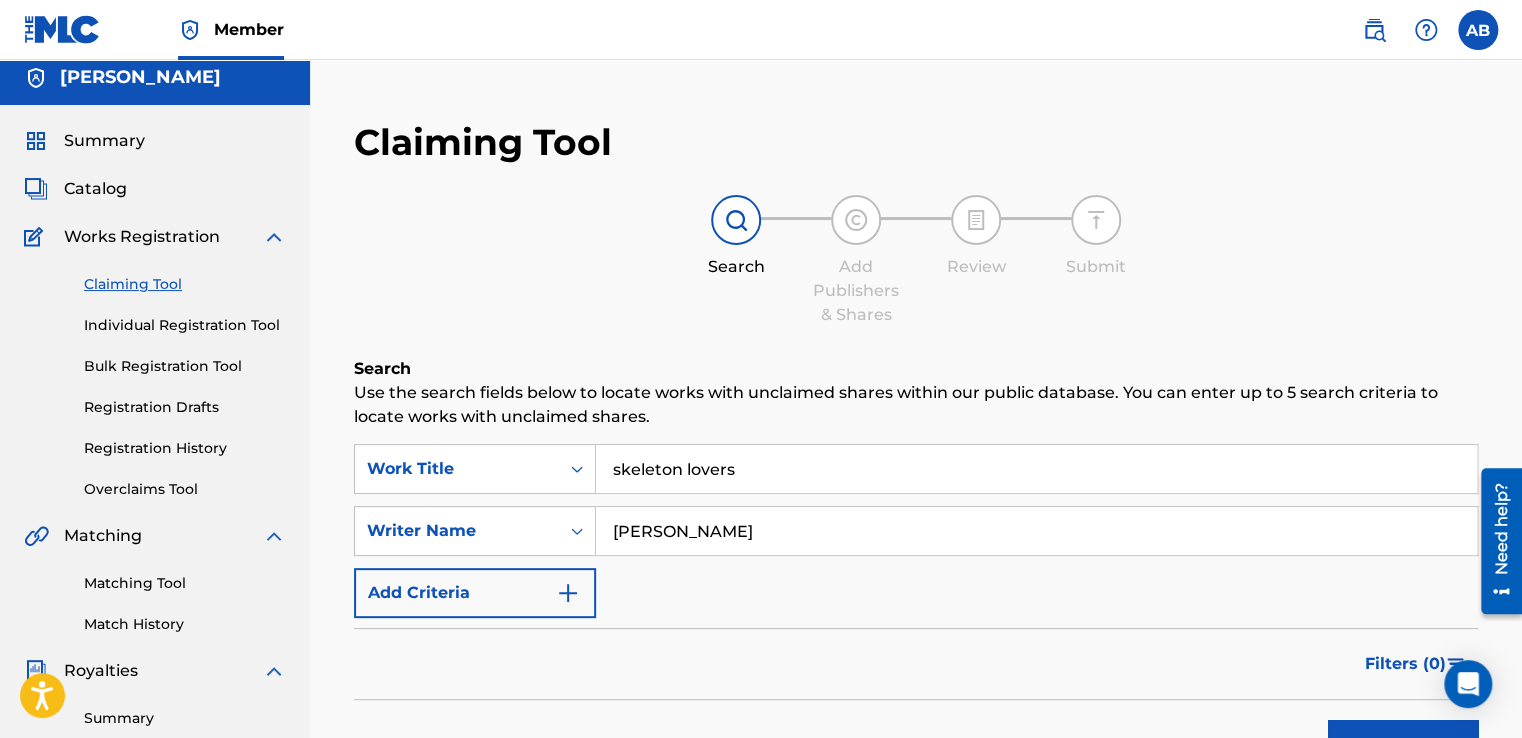 scroll, scrollTop: 0, scrollLeft: 0, axis: both 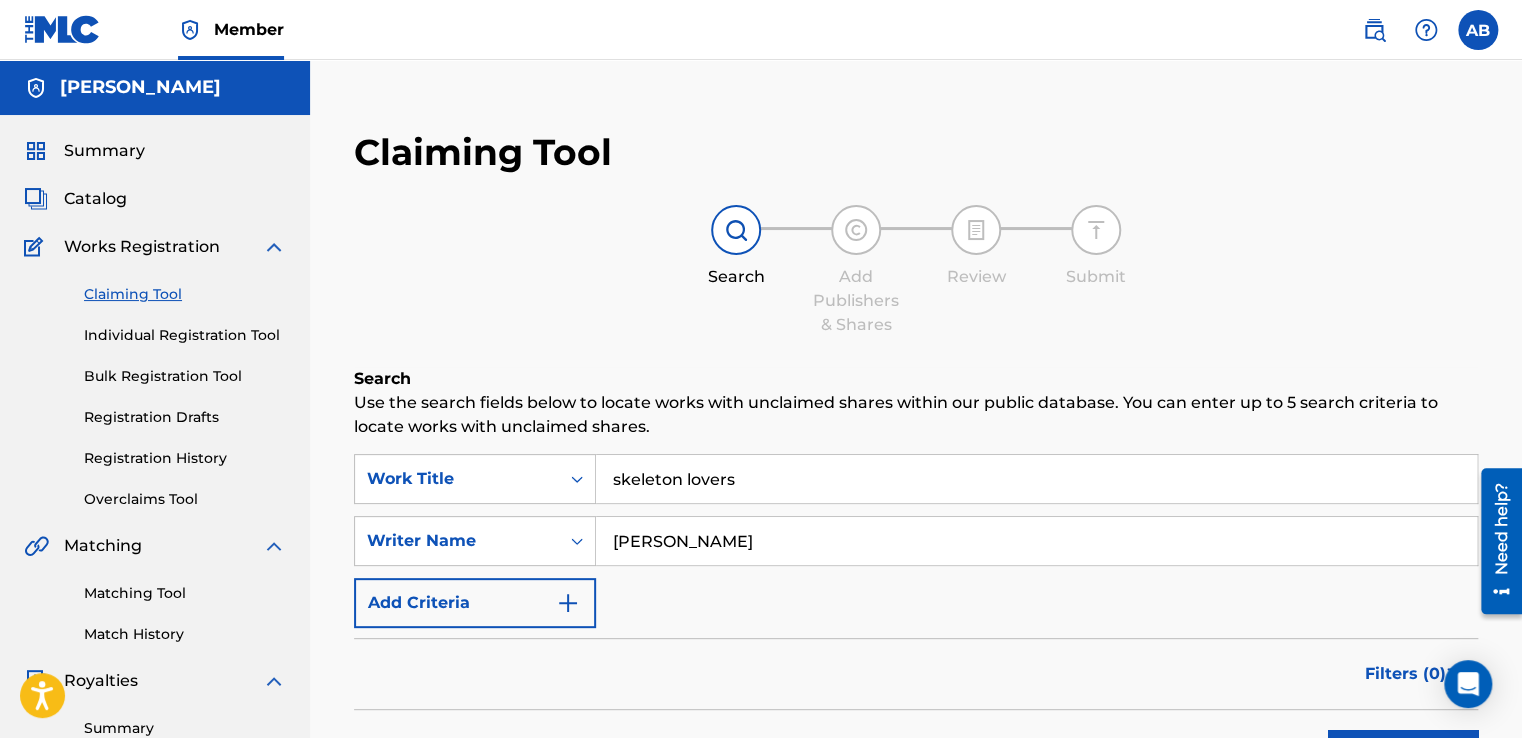 click on "Matching Tool" at bounding box center (185, 593) 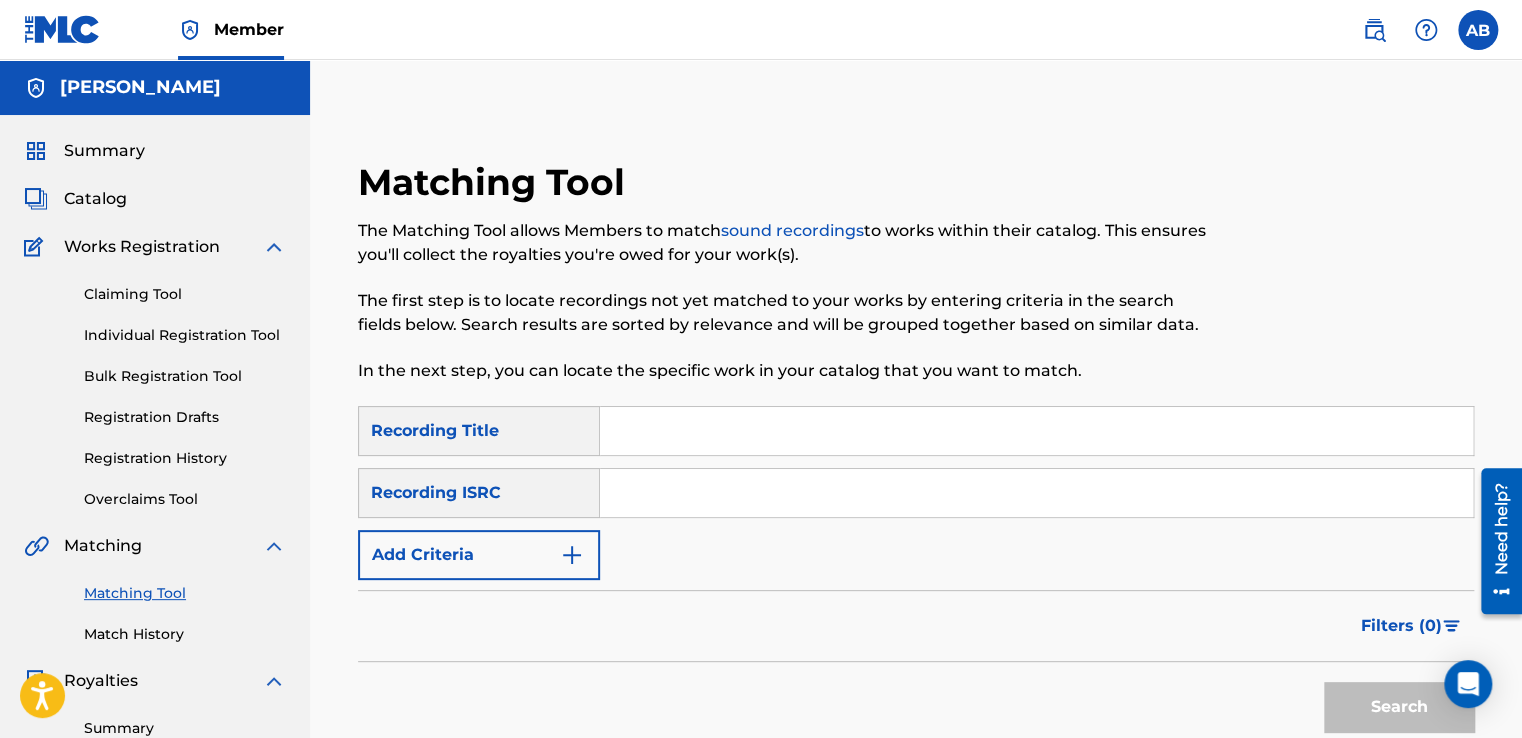 click on "Match History" at bounding box center (185, 634) 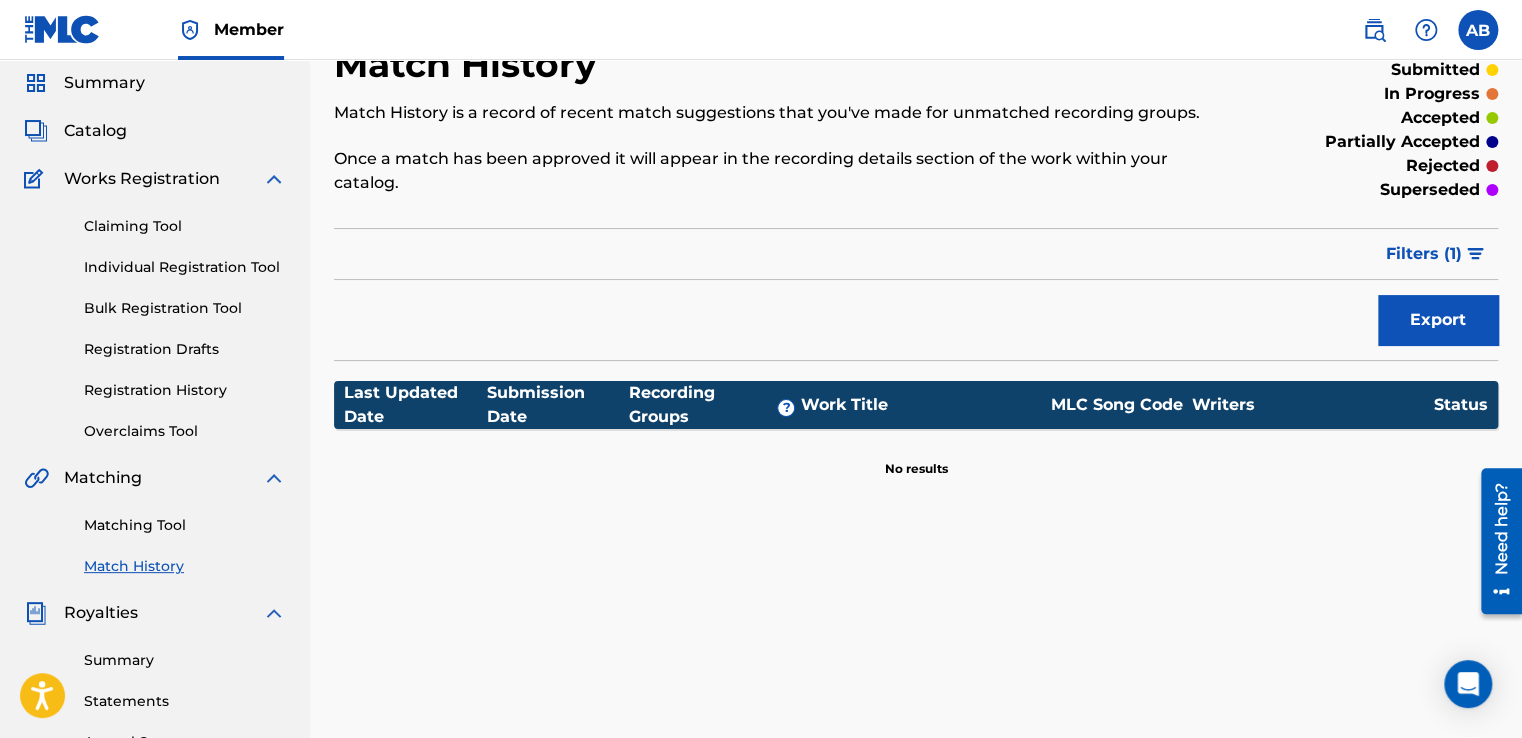 scroll, scrollTop: 0, scrollLeft: 0, axis: both 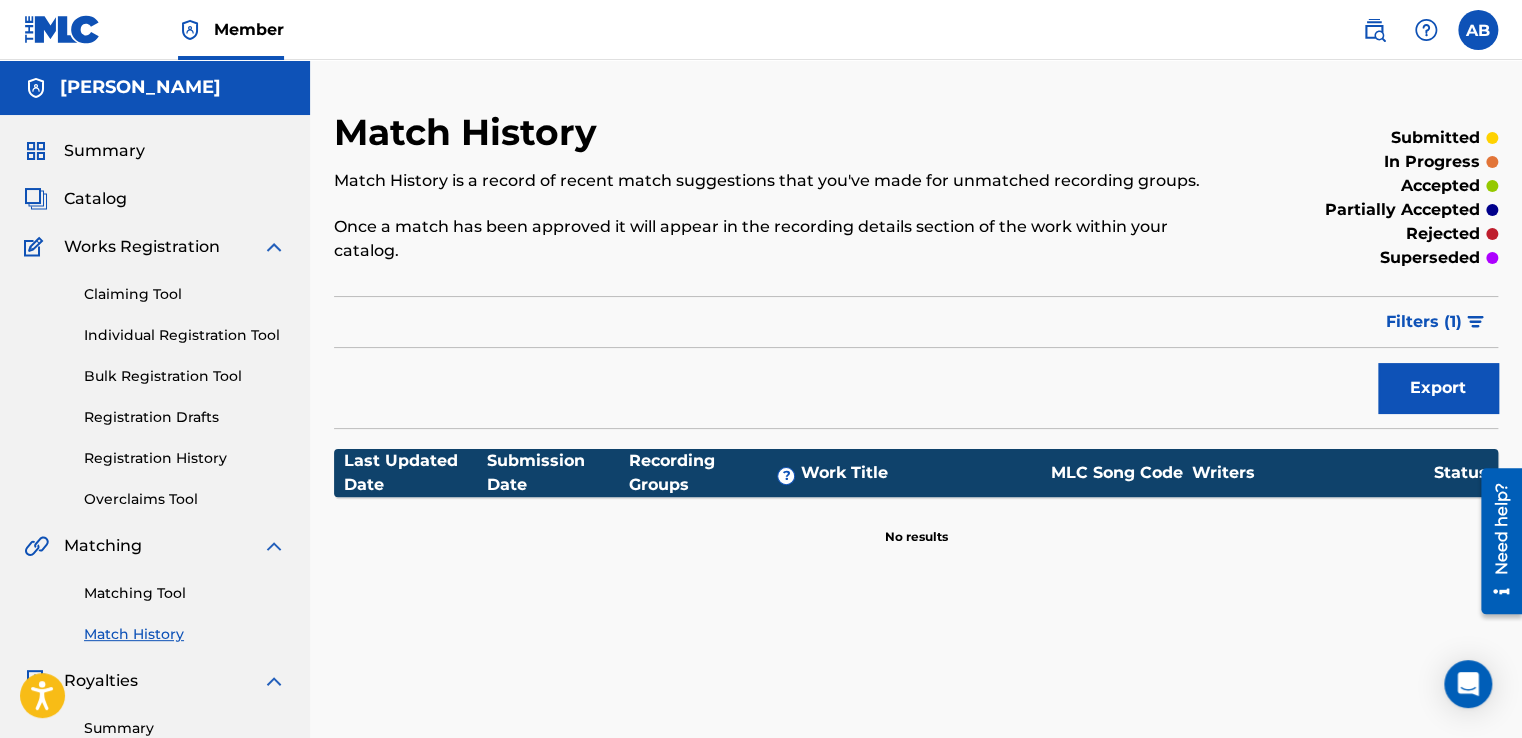 click on "Catalog" at bounding box center [95, 199] 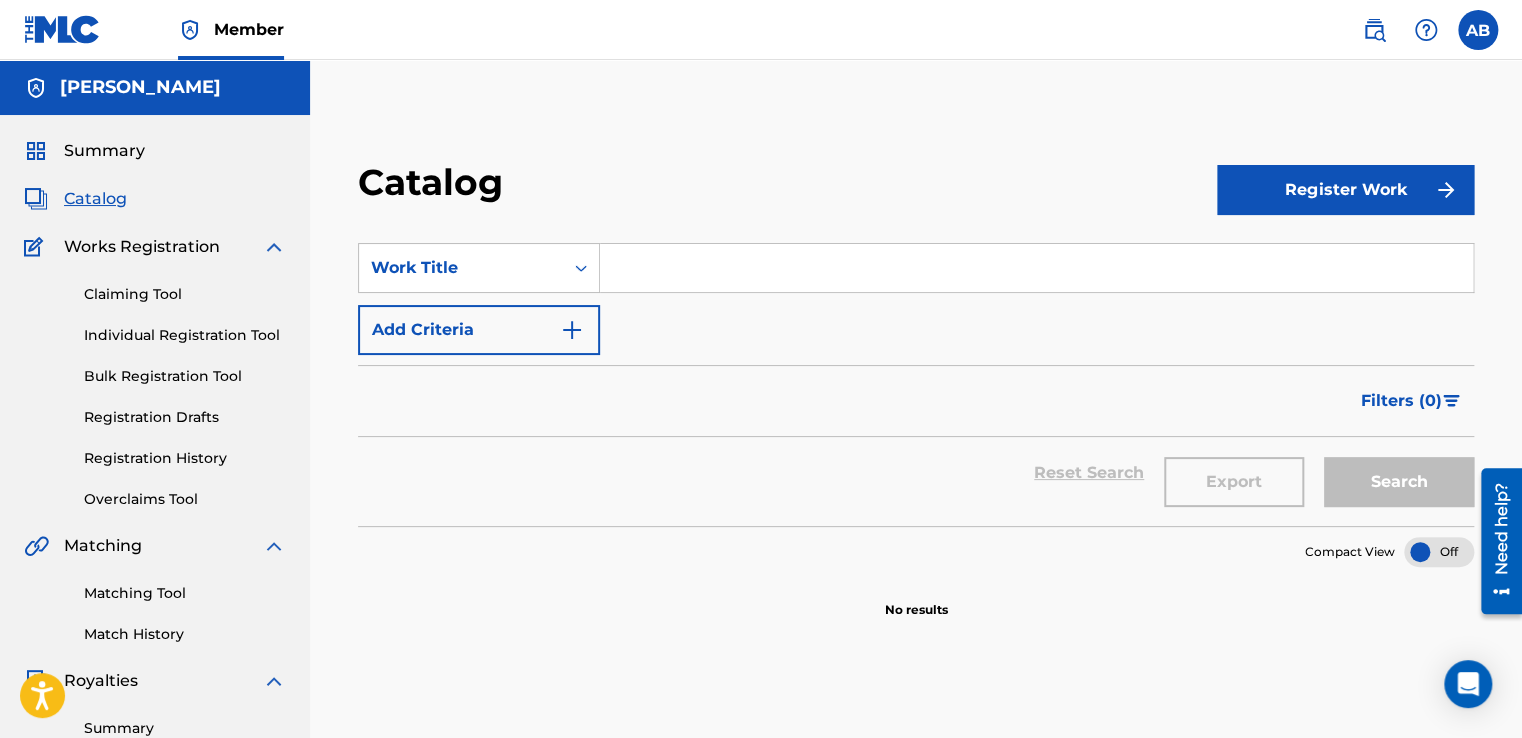 click on "Register Work" at bounding box center (1345, 190) 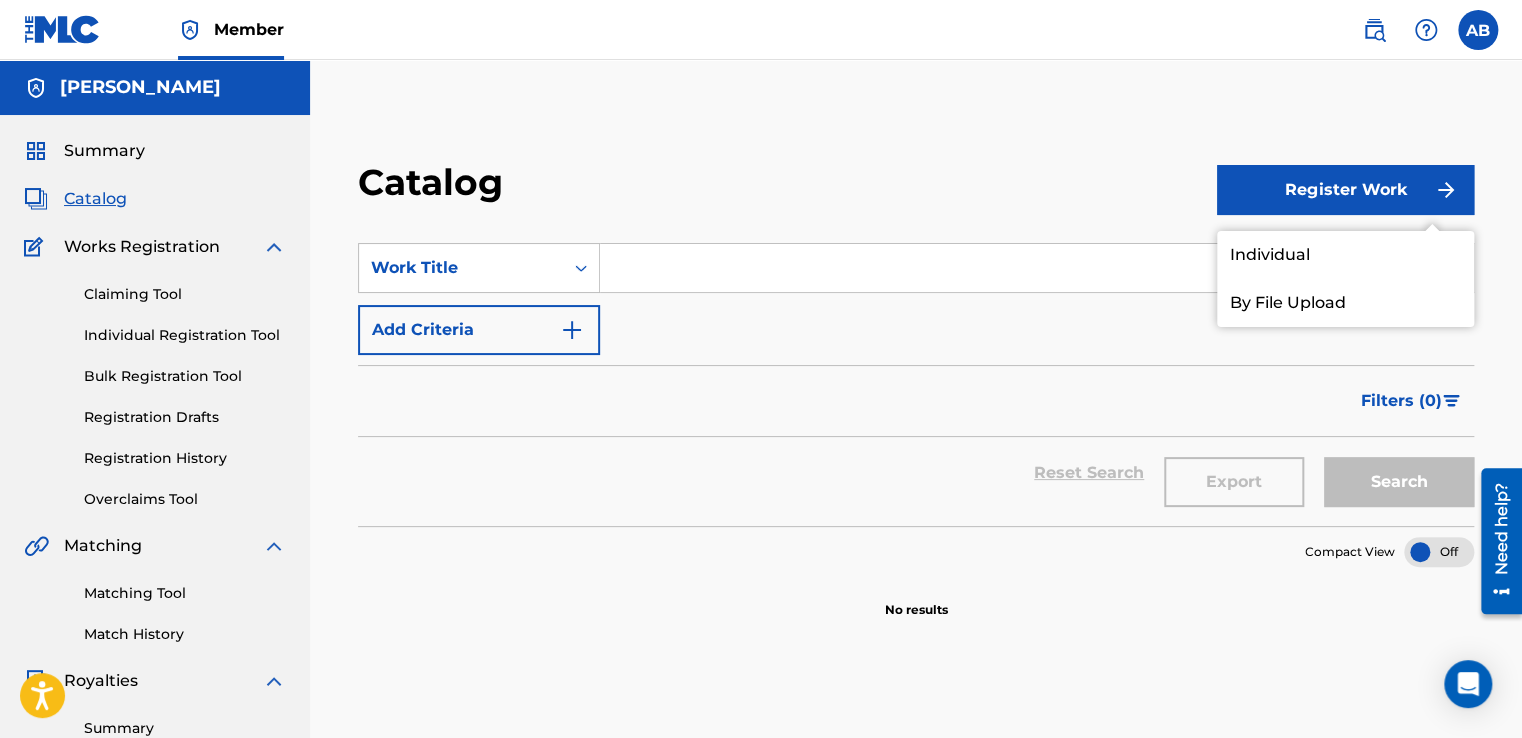 click on "Individual" at bounding box center (1345, 255) 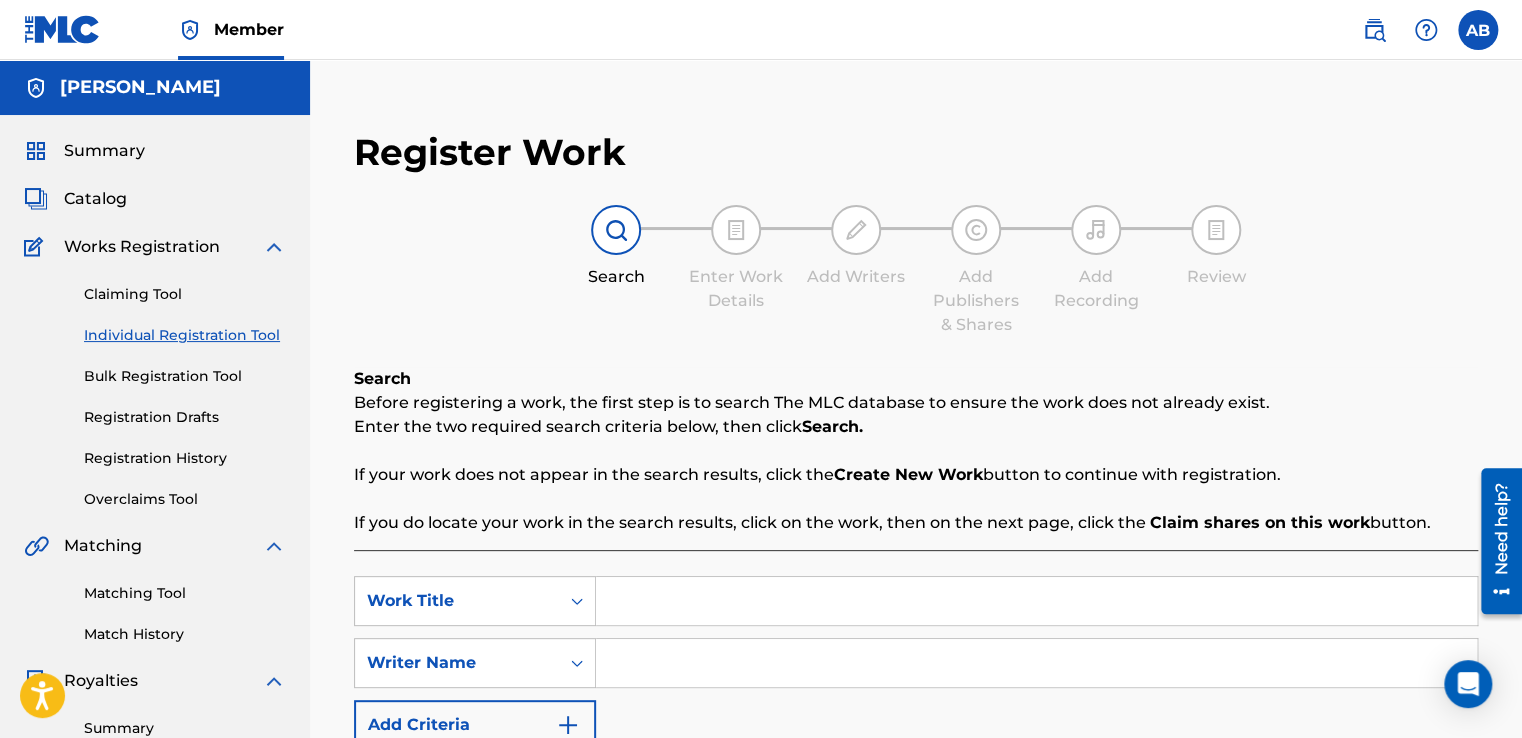 click at bounding box center (1036, 601) 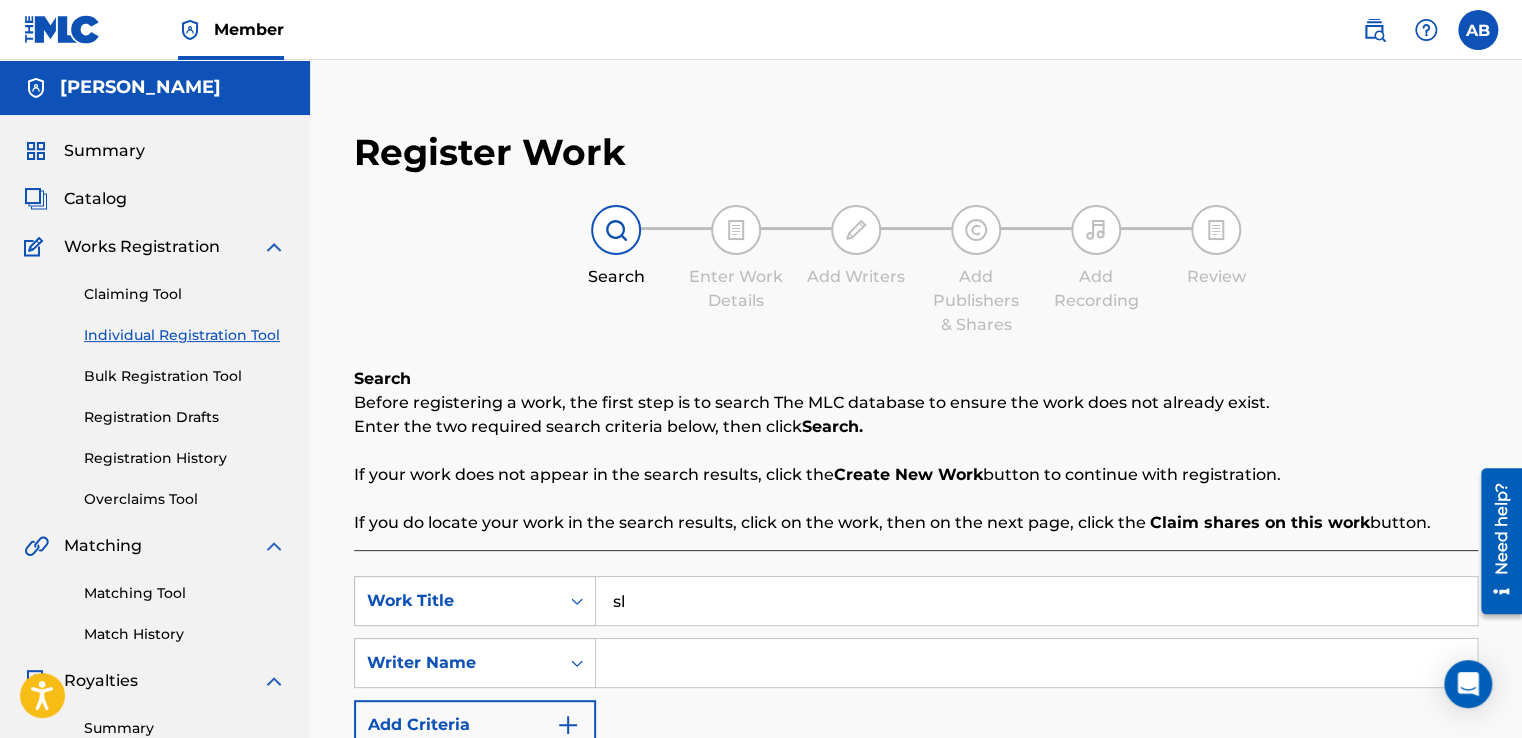 type on "s" 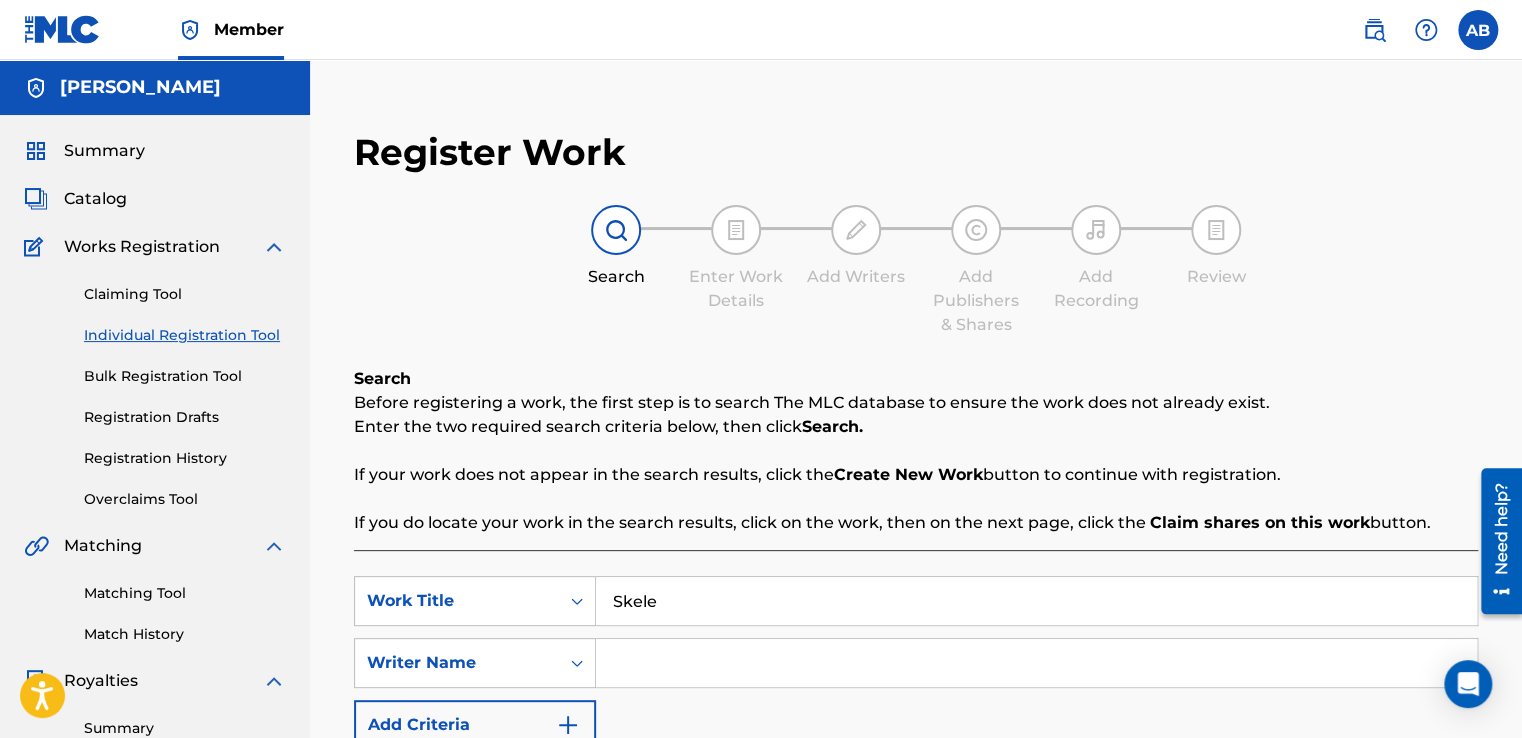 type on "skeleton lovers" 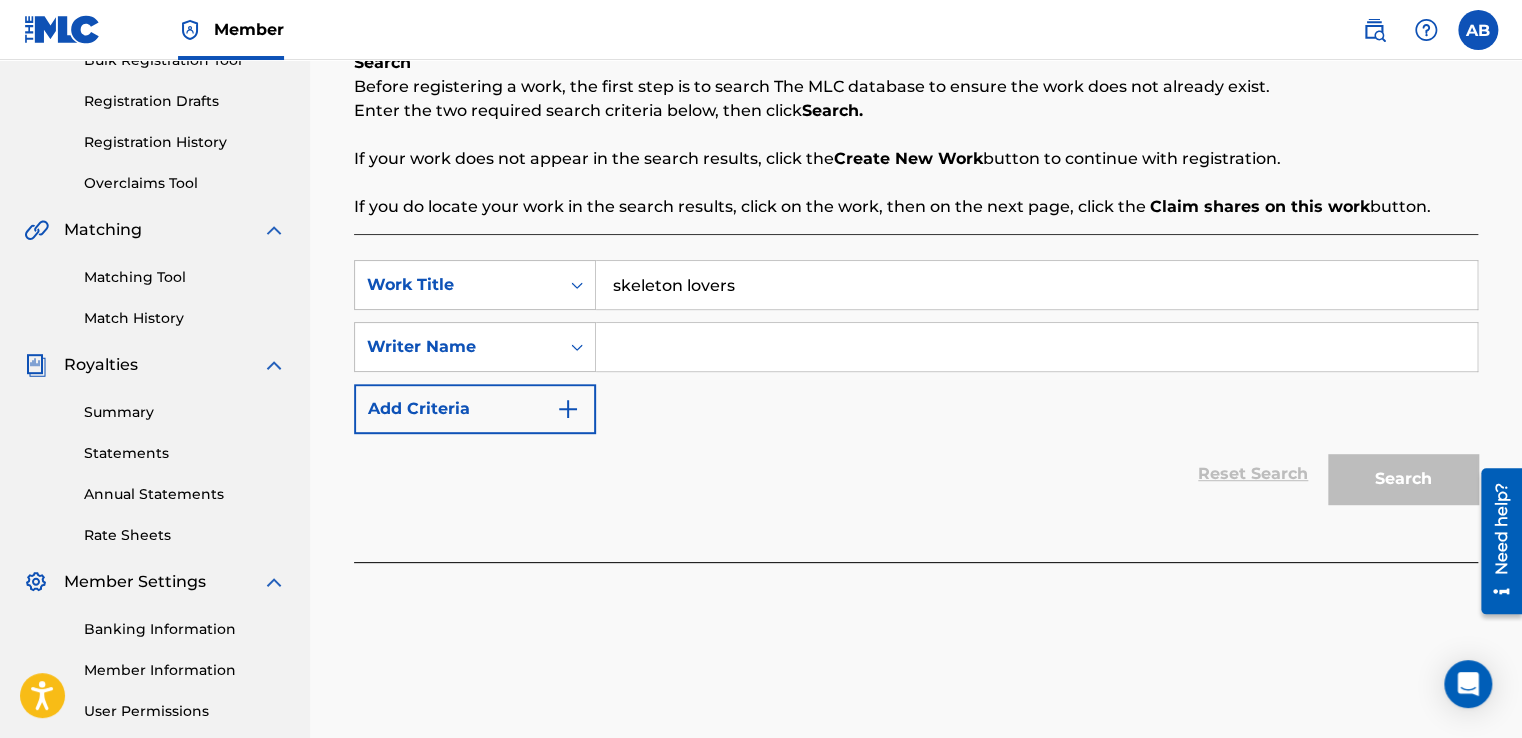 scroll, scrollTop: 316, scrollLeft: 0, axis: vertical 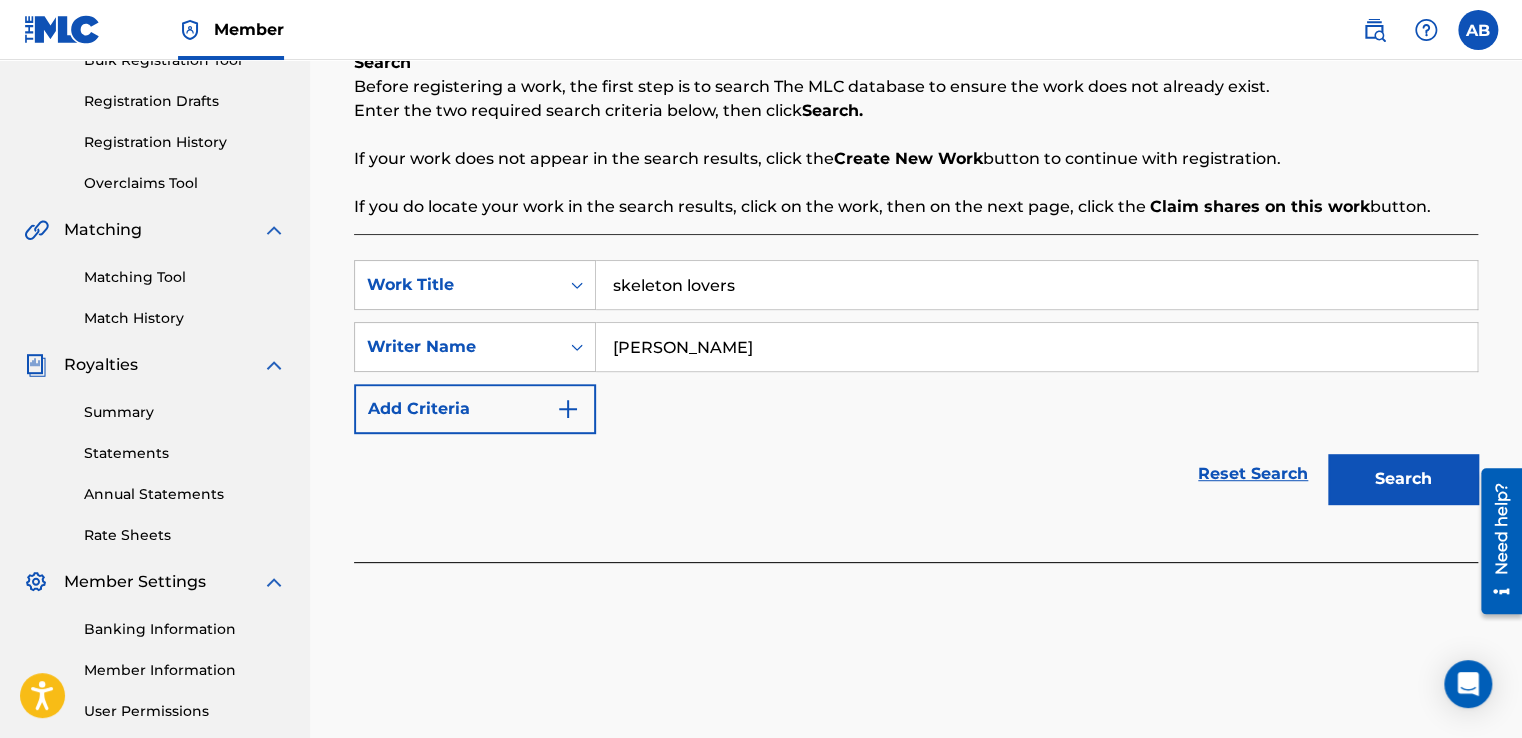 click on "Search" at bounding box center (1403, 479) 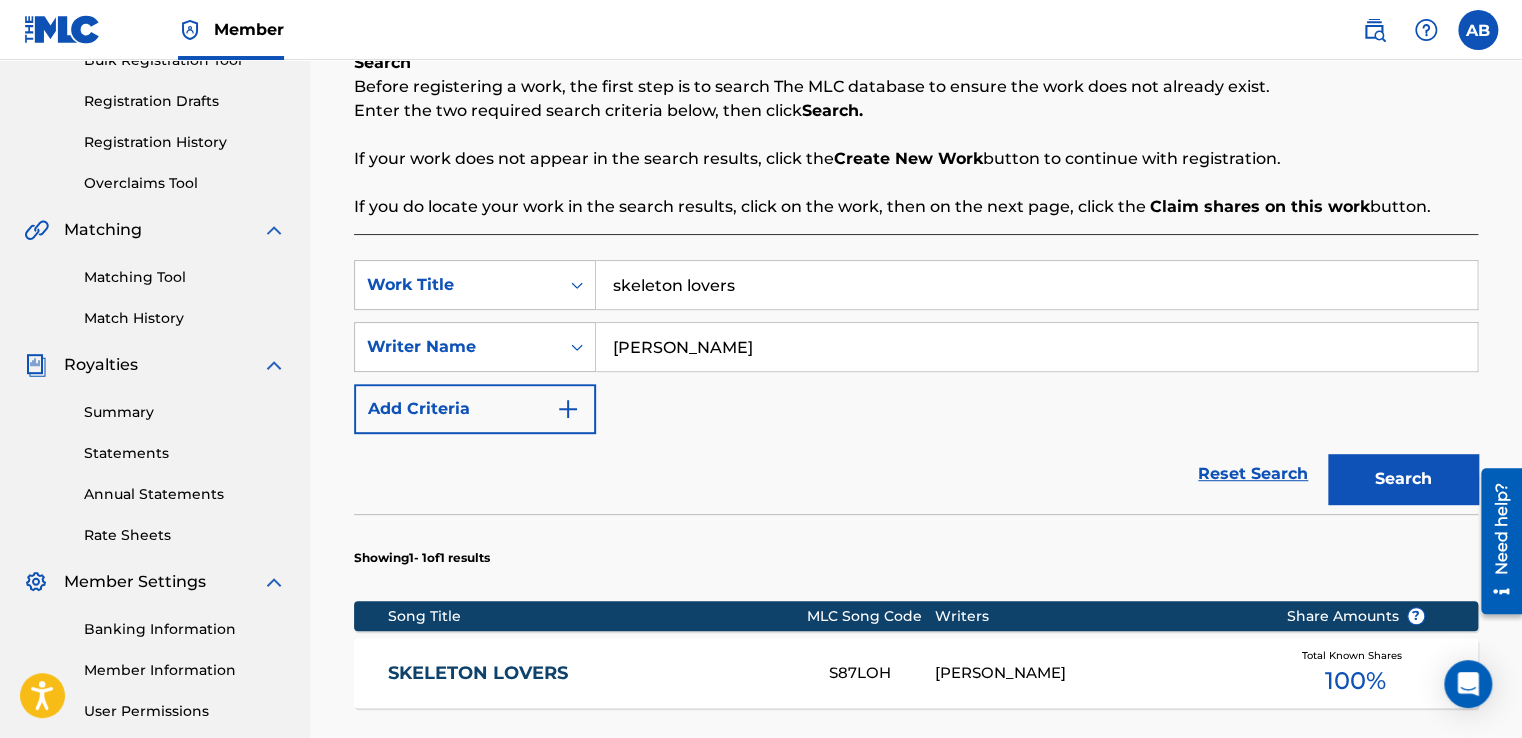scroll, scrollTop: 500, scrollLeft: 0, axis: vertical 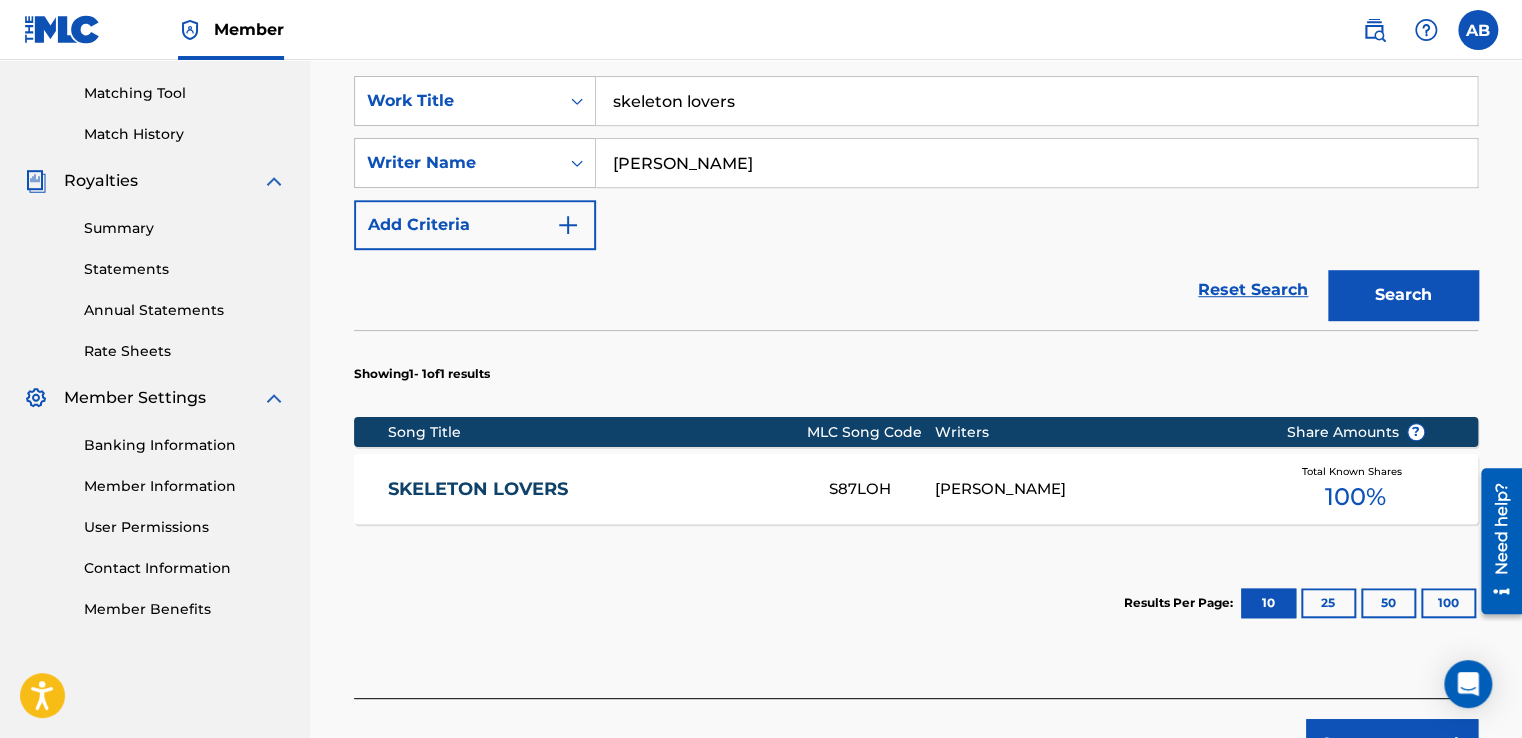 click on "S87LOH" at bounding box center (881, 489) 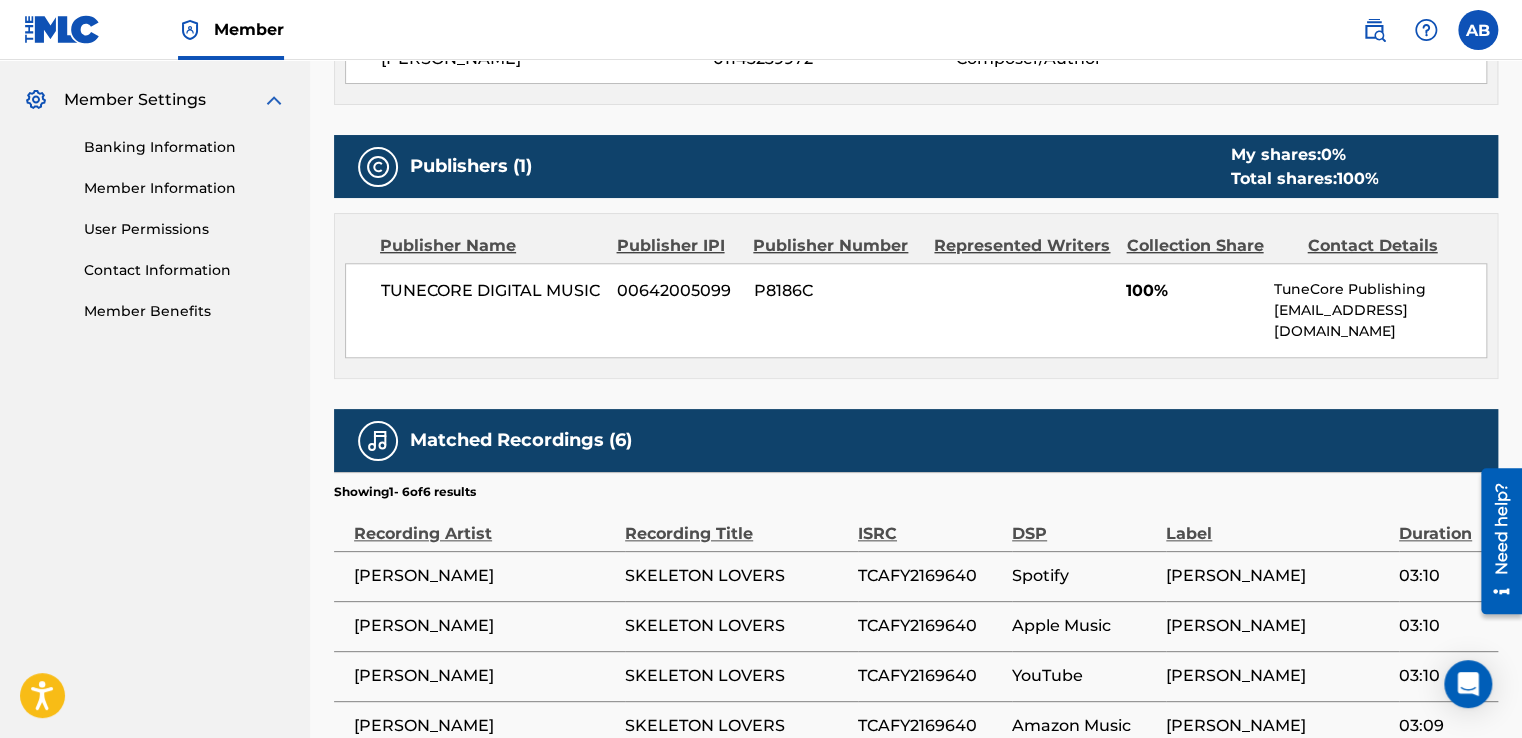 scroll, scrollTop: 799, scrollLeft: 0, axis: vertical 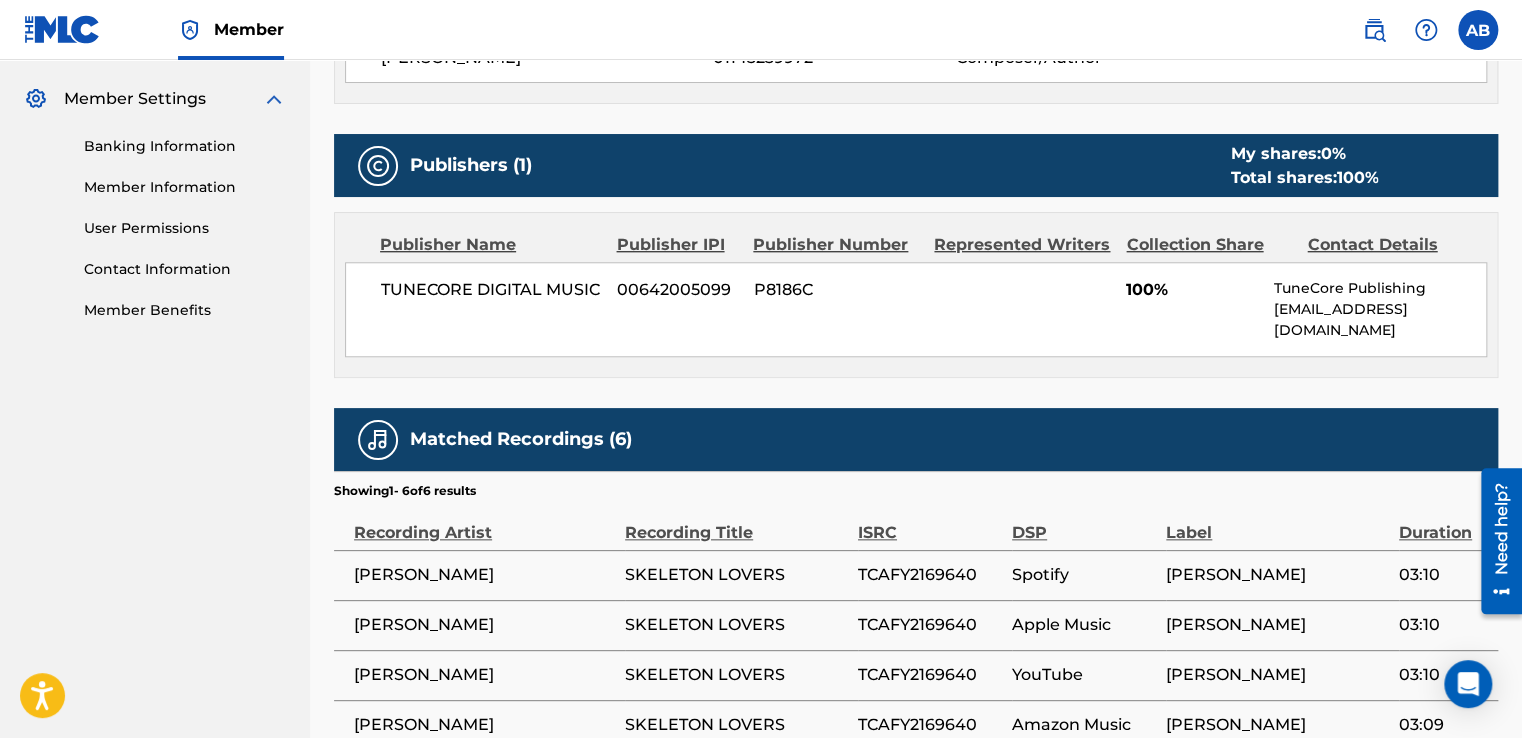 click on "SKELETON LOVERS" at bounding box center [741, 625] 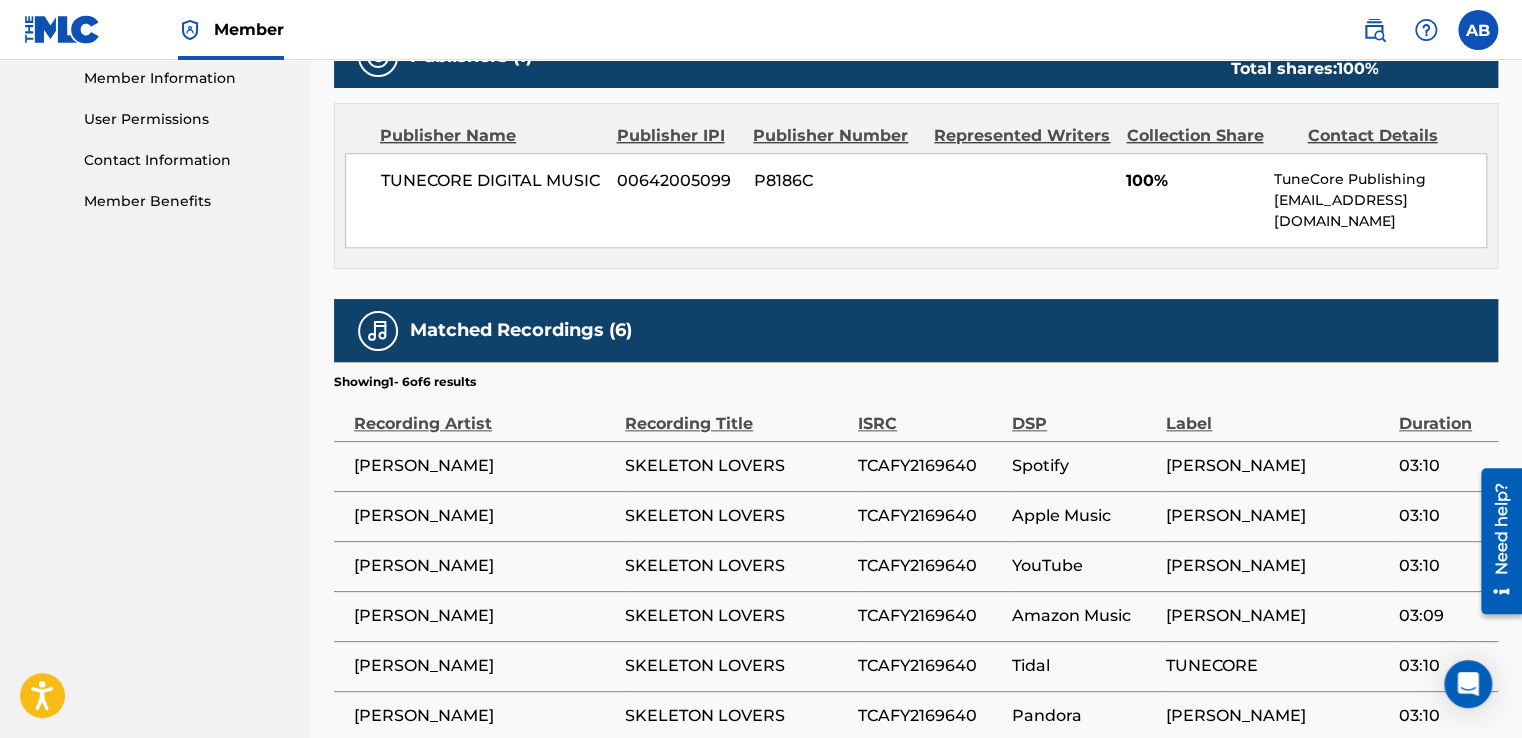 click on "Matched Recordings   (6)" at bounding box center [916, 330] 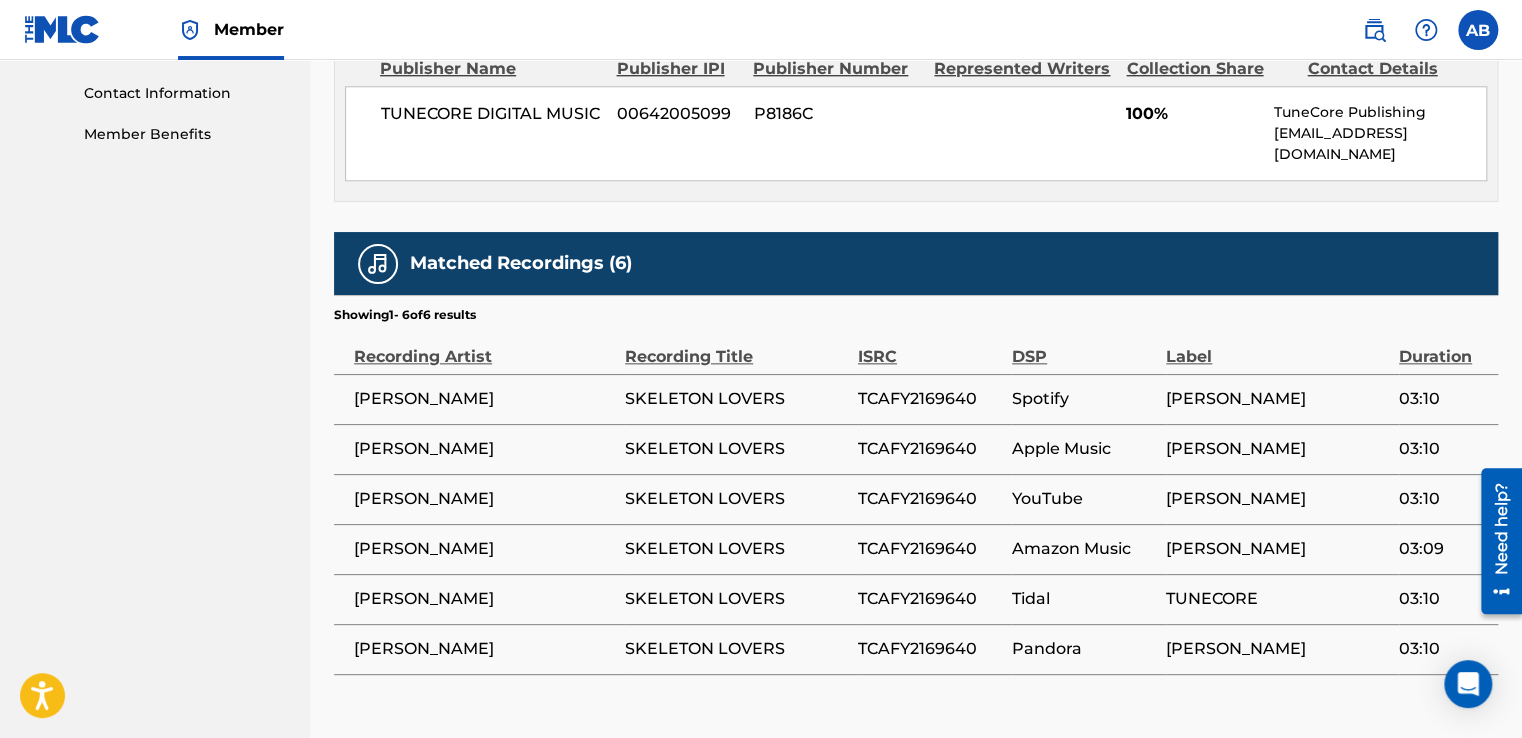 scroll, scrollTop: 1064, scrollLeft: 0, axis: vertical 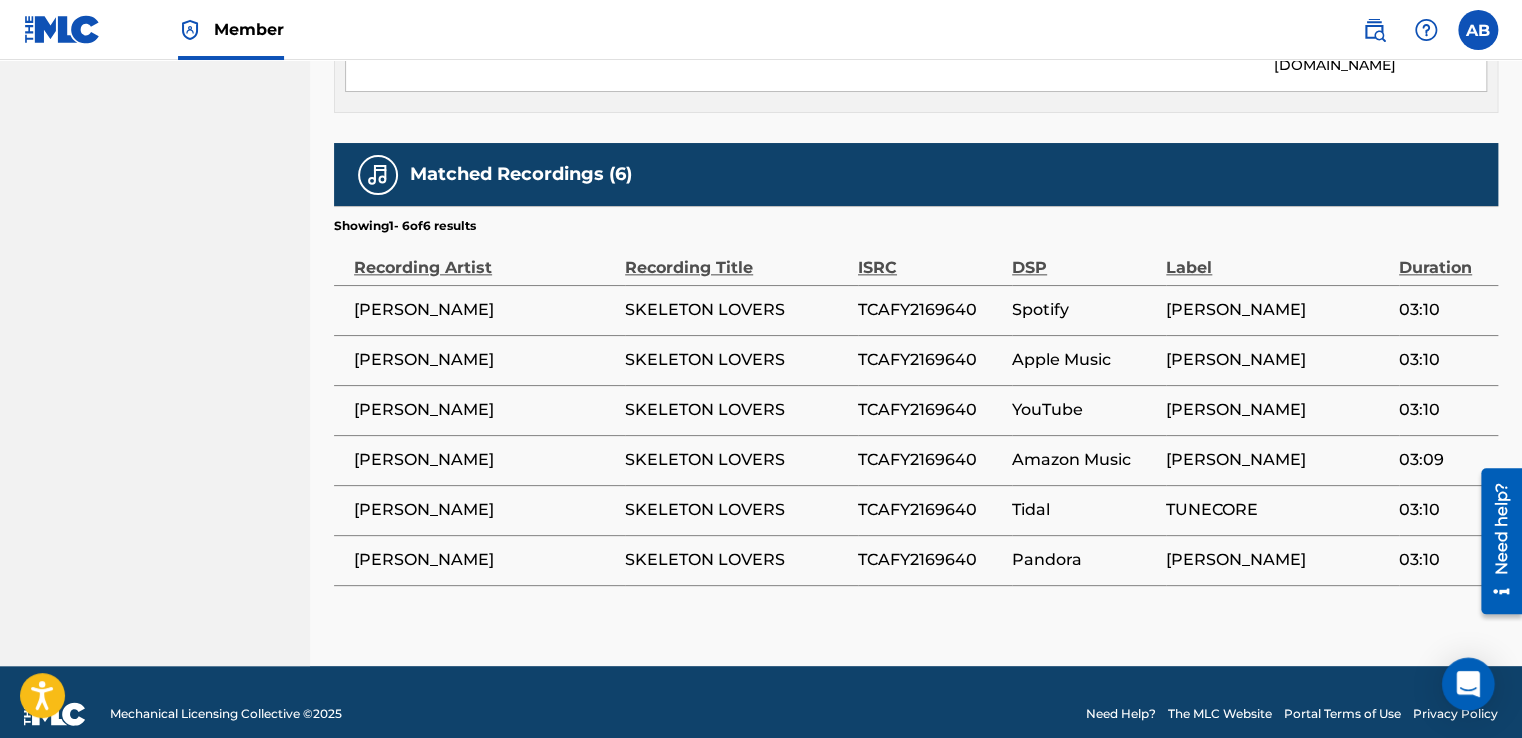 click 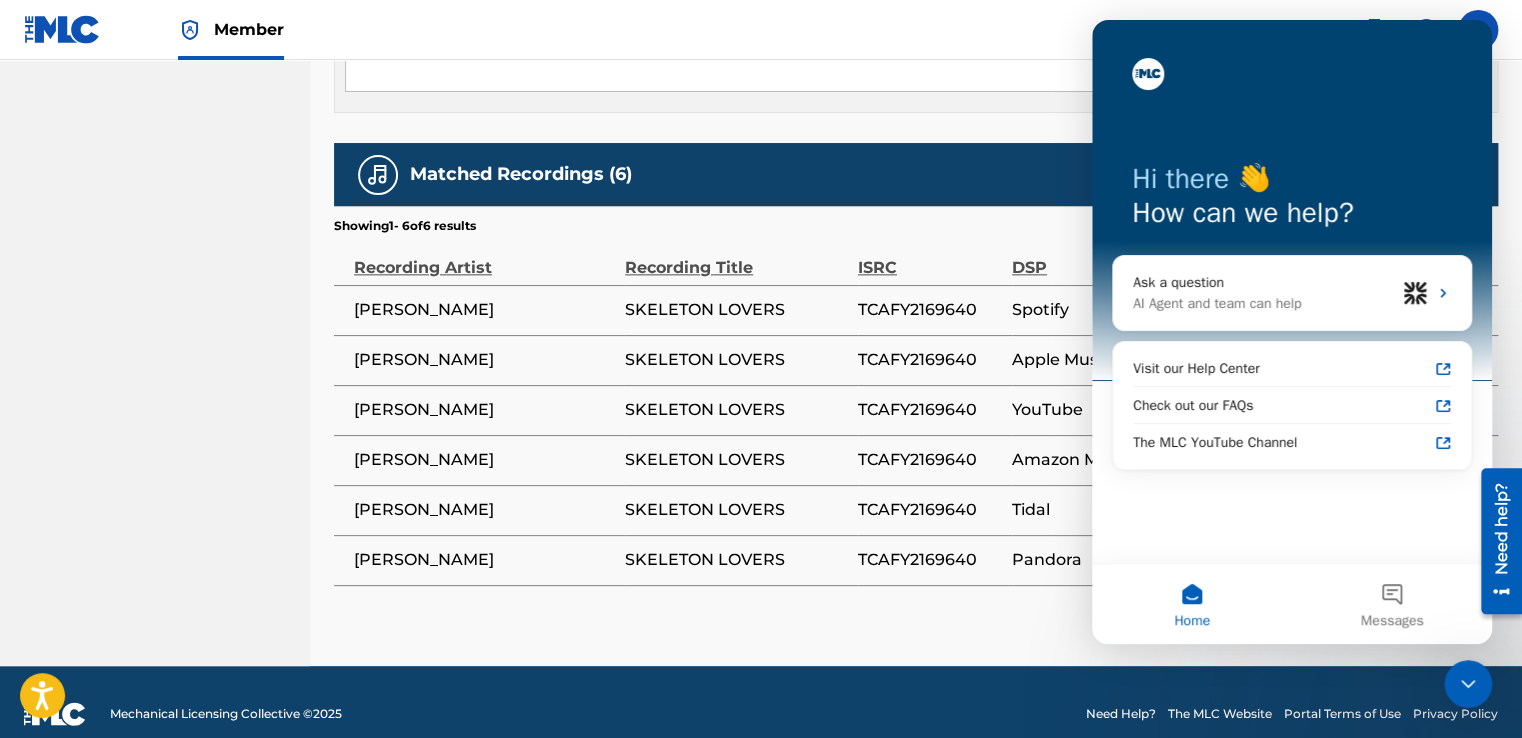 scroll, scrollTop: 0, scrollLeft: 0, axis: both 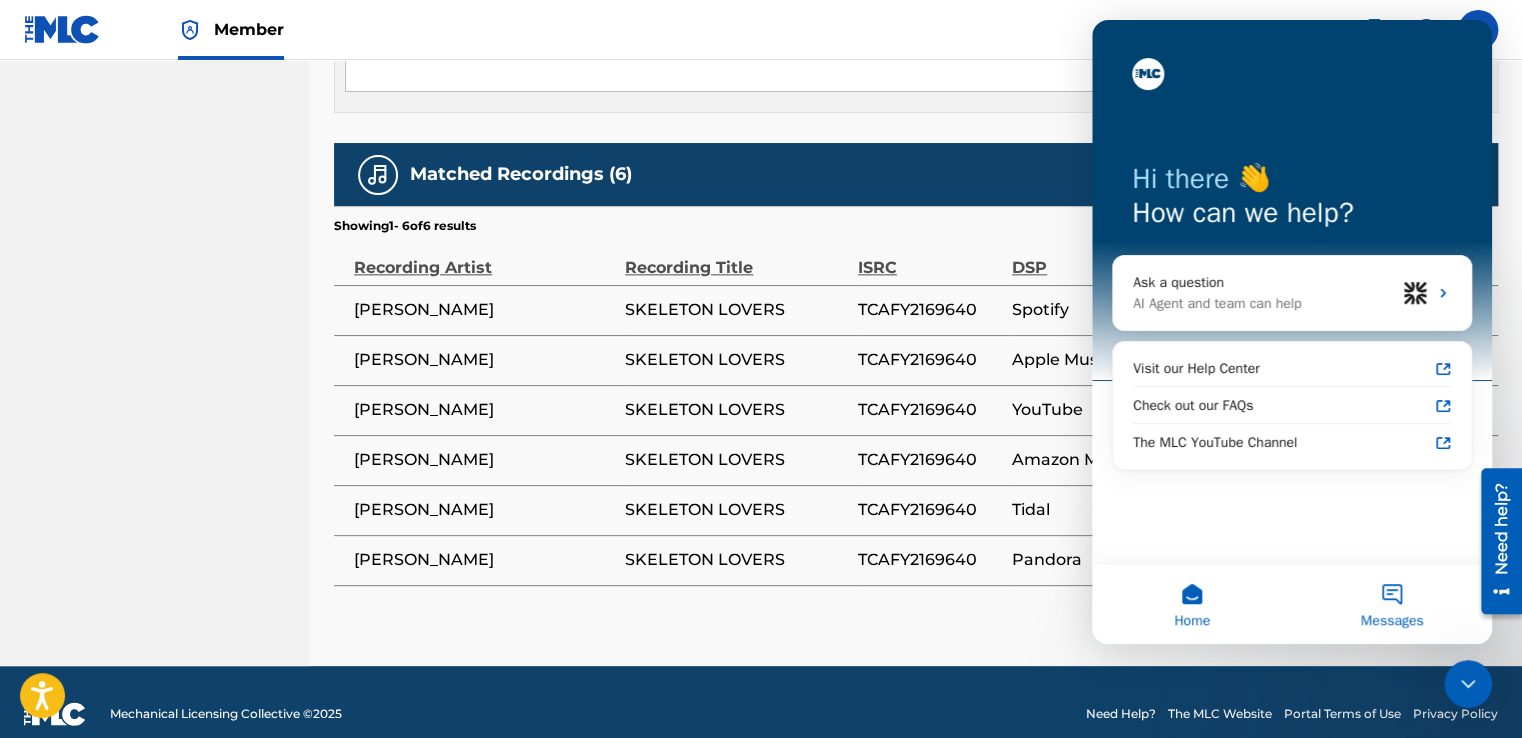 click on "Messages" at bounding box center [1392, 604] 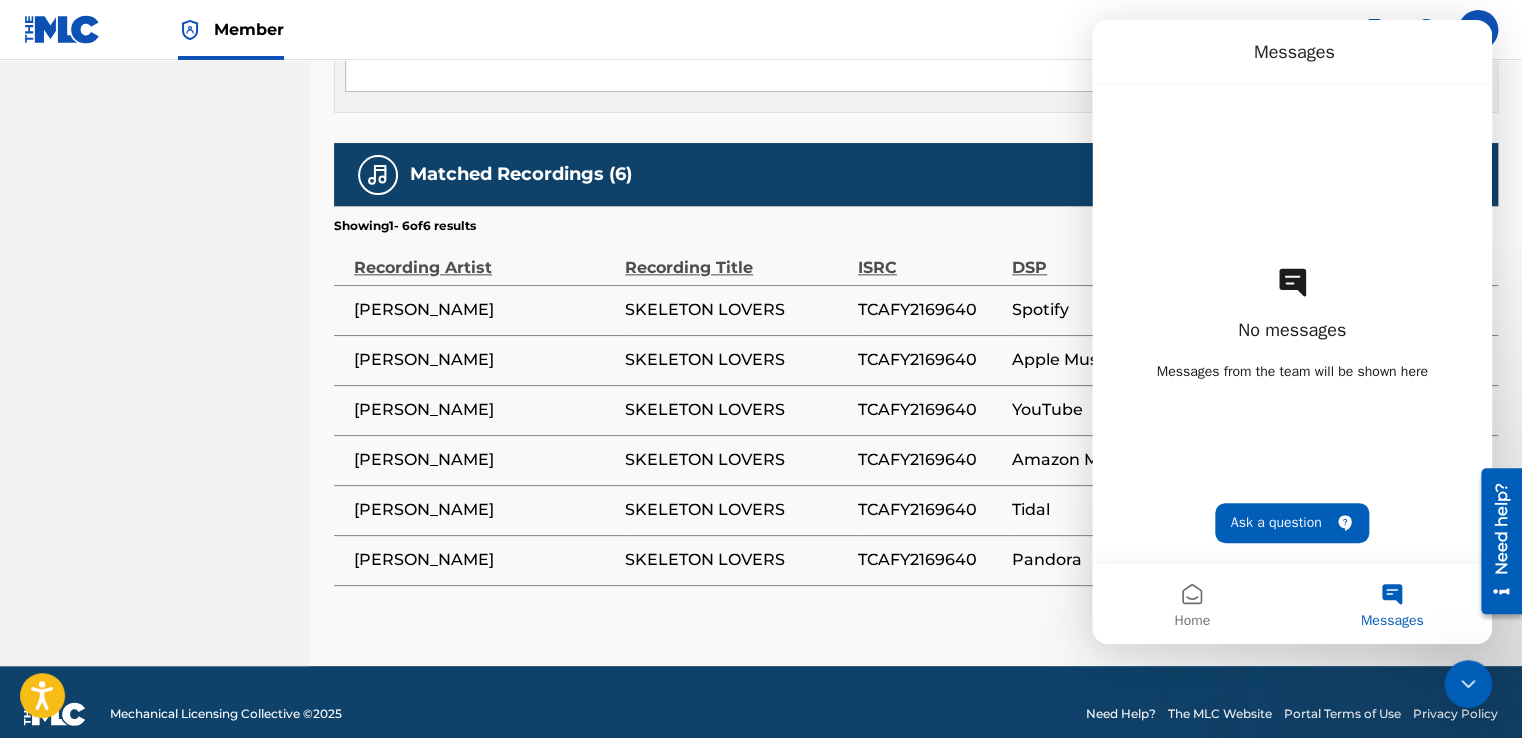 click on "No messages Messages from the team will be shown here Ask a question" at bounding box center (1292, 324) 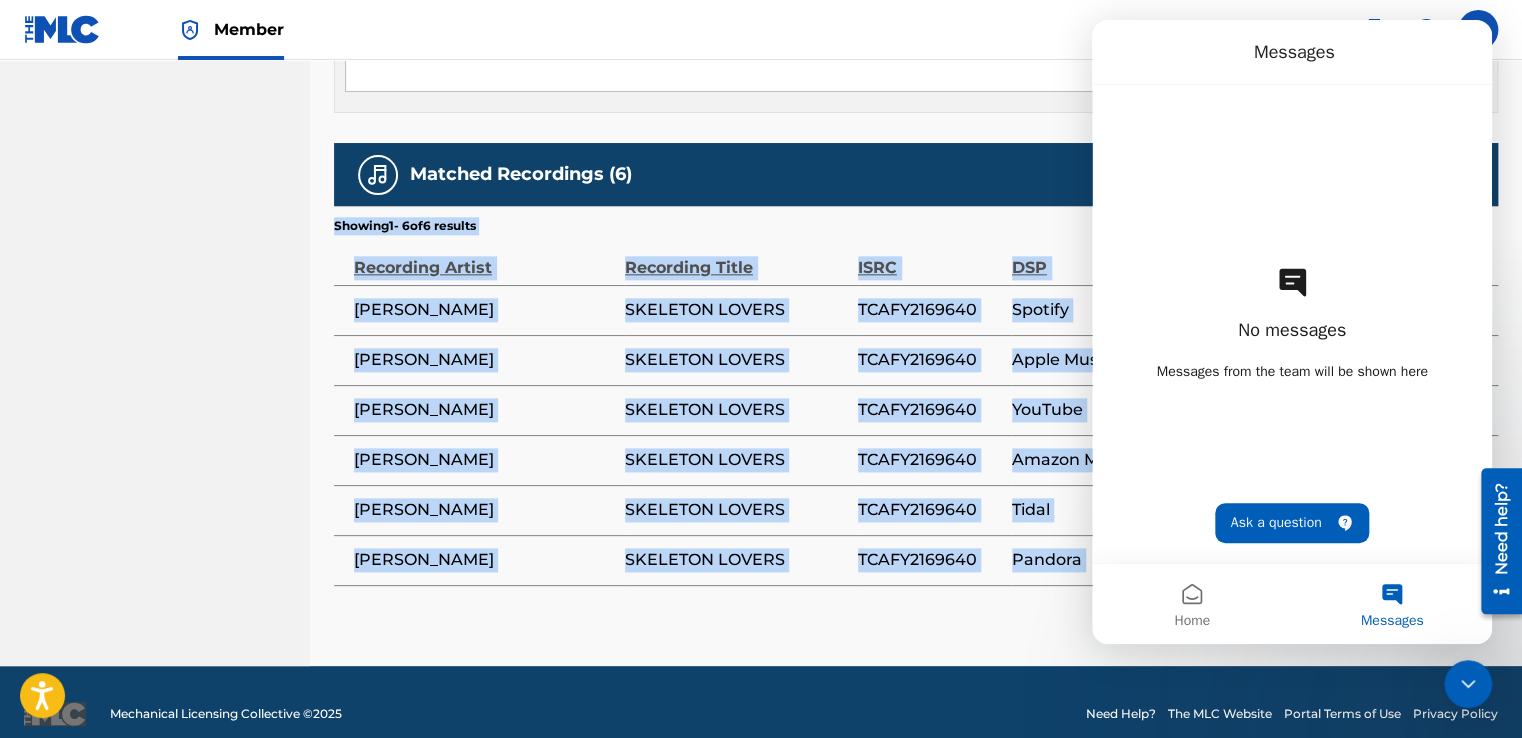 drag, startPoint x: 896, startPoint y: 134, endPoint x: 989, endPoint y: 590, distance: 465.38693 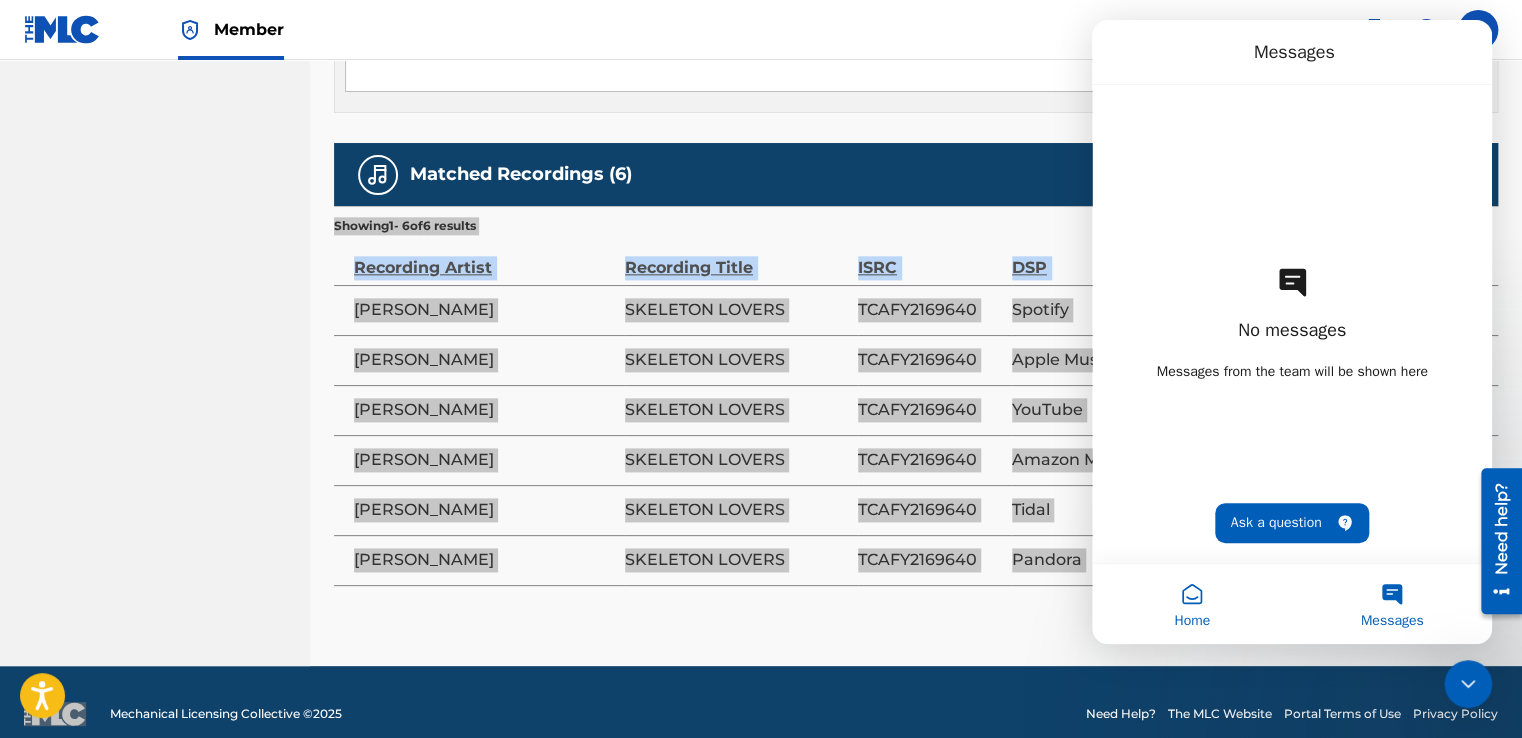 drag, startPoint x: 2081, startPoint y: 610, endPoint x: 1194, endPoint y: 600, distance: 887.0564 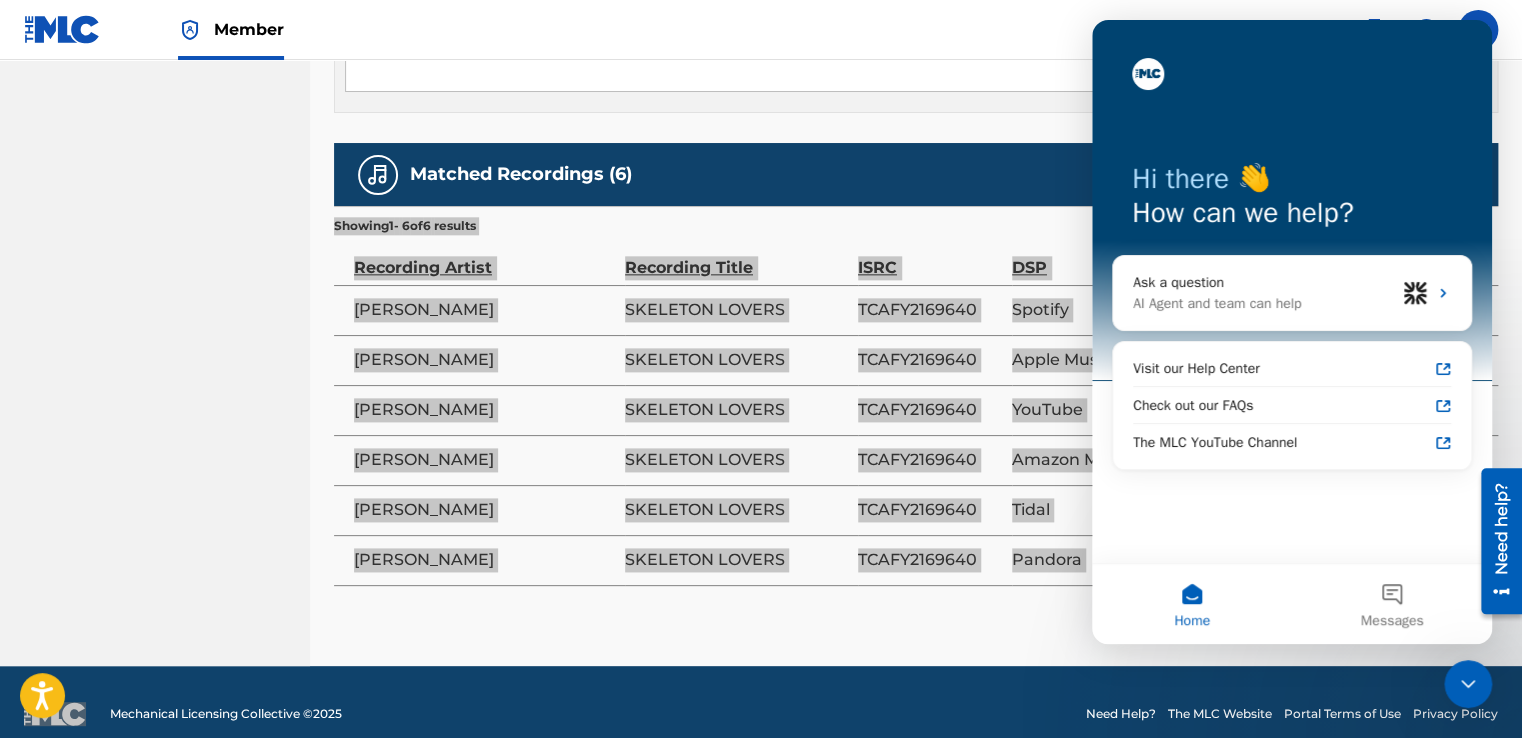 click on "Home" at bounding box center [1192, 604] 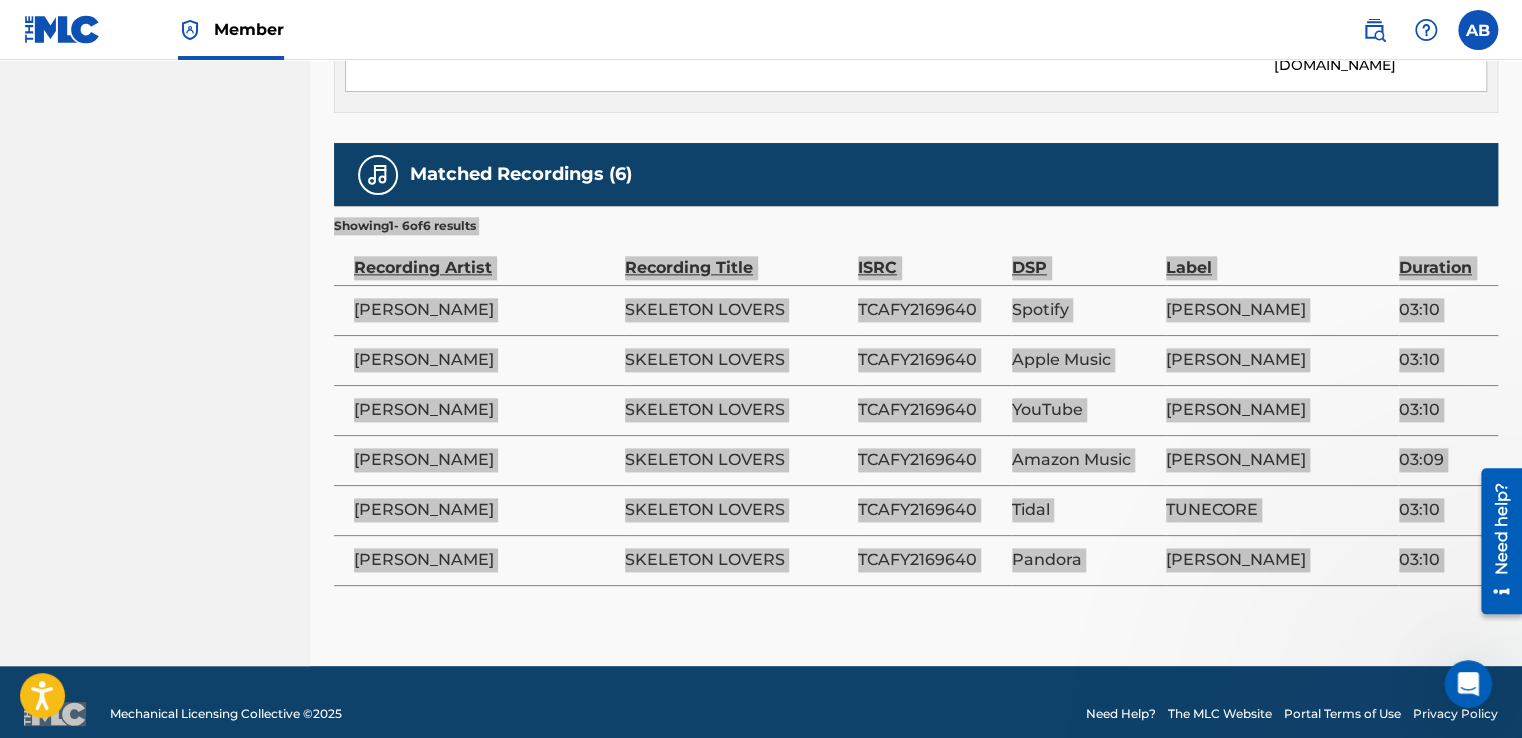 scroll, scrollTop: 0, scrollLeft: 0, axis: both 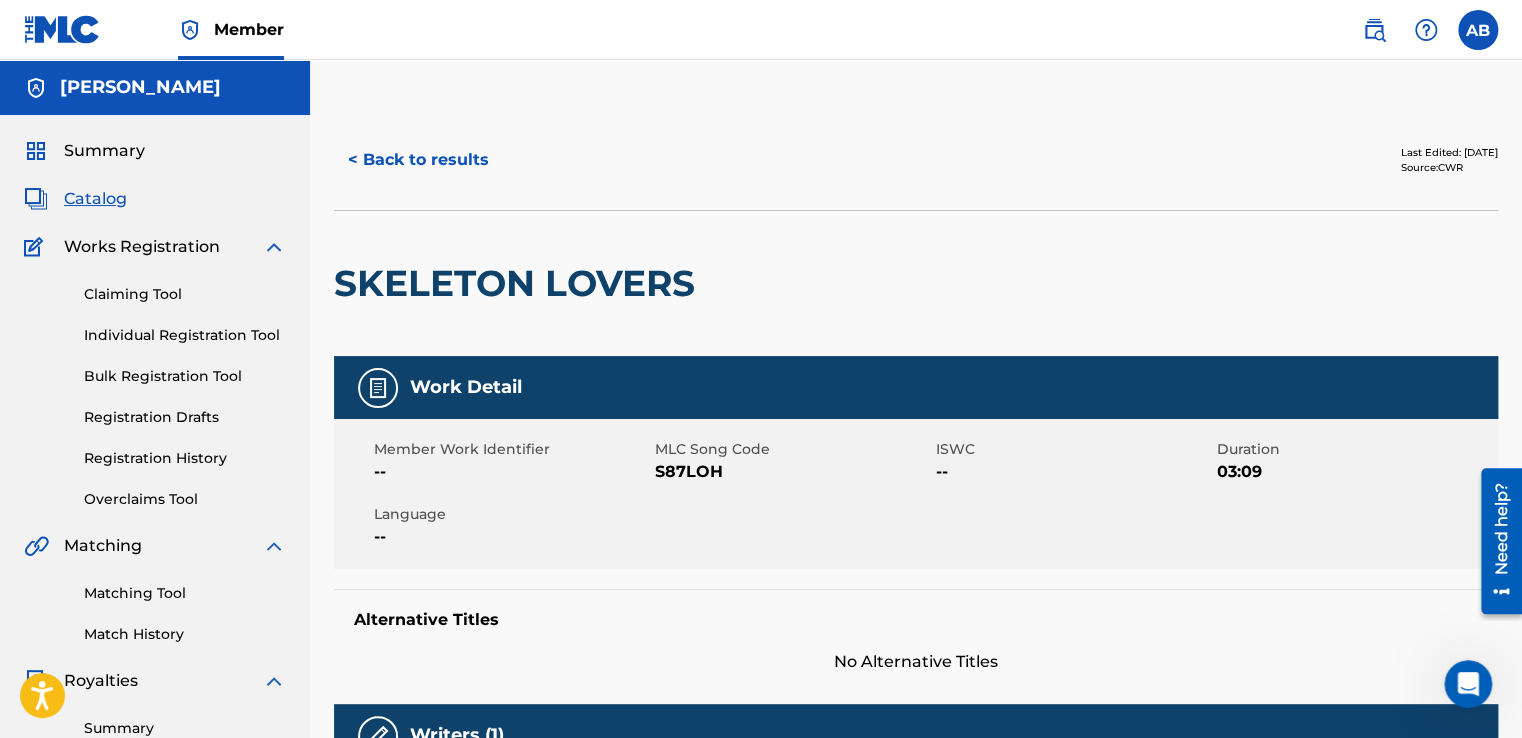 click on "< Back to results" at bounding box center [418, 160] 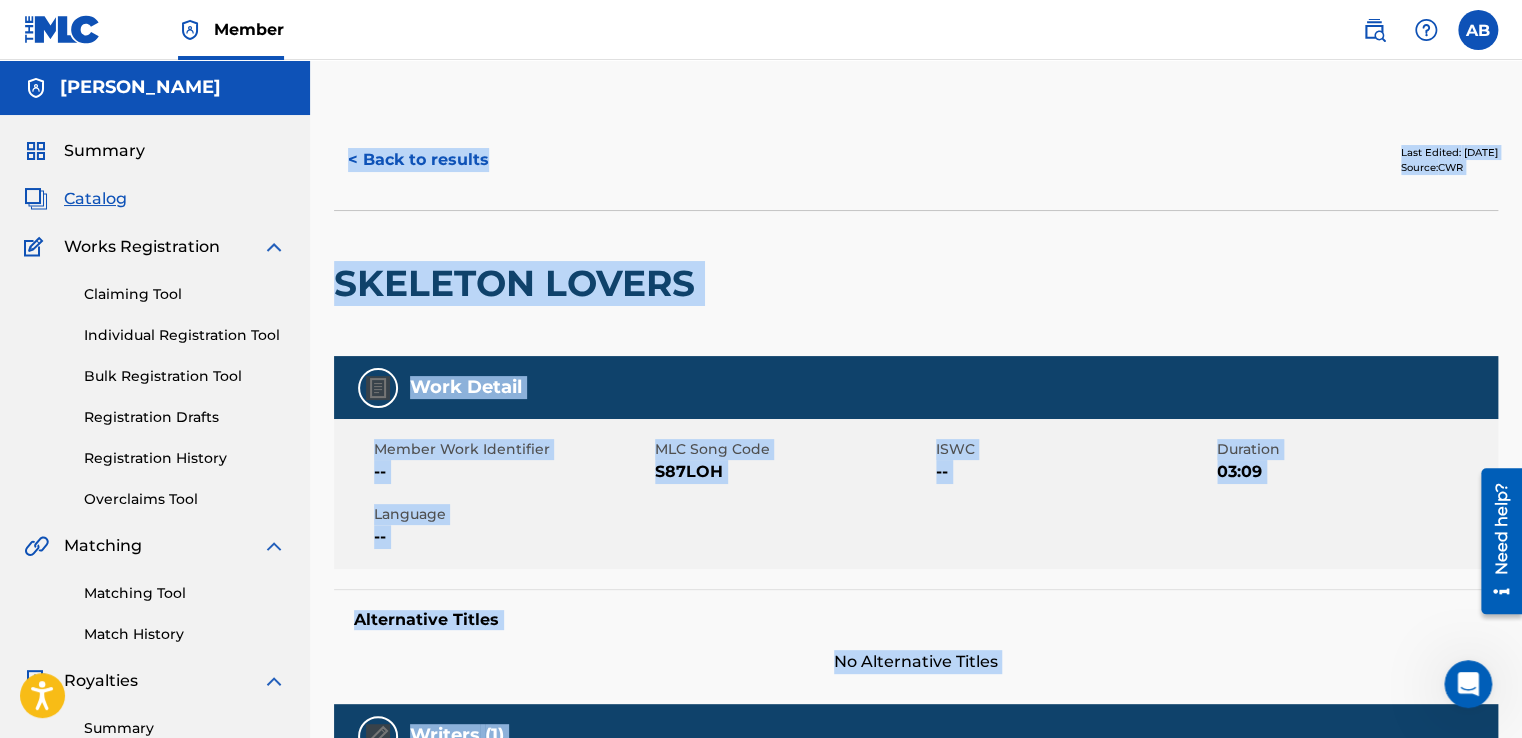 scroll, scrollTop: 500, scrollLeft: 0, axis: vertical 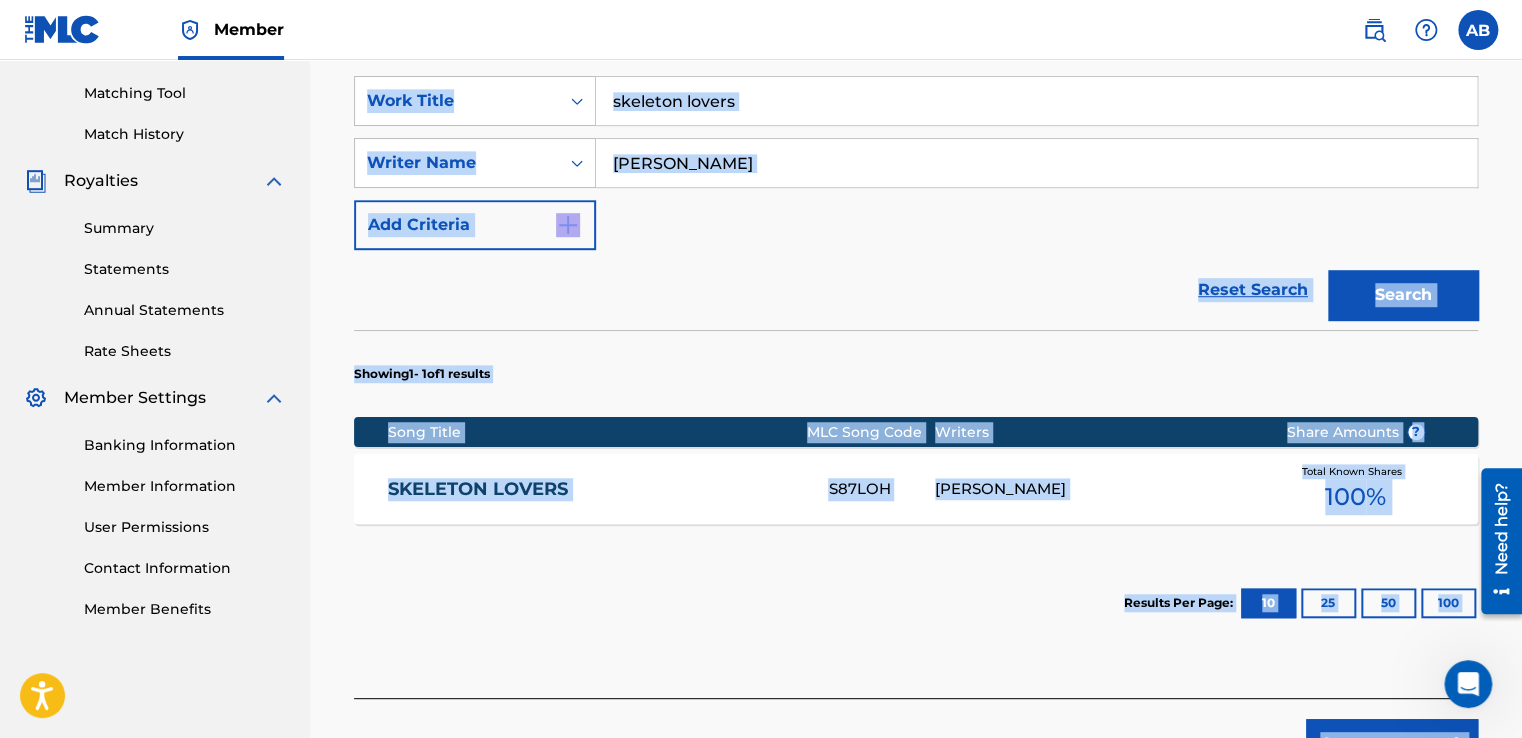 click on "Showing  1  -   1  of  1   results" at bounding box center [916, 368] 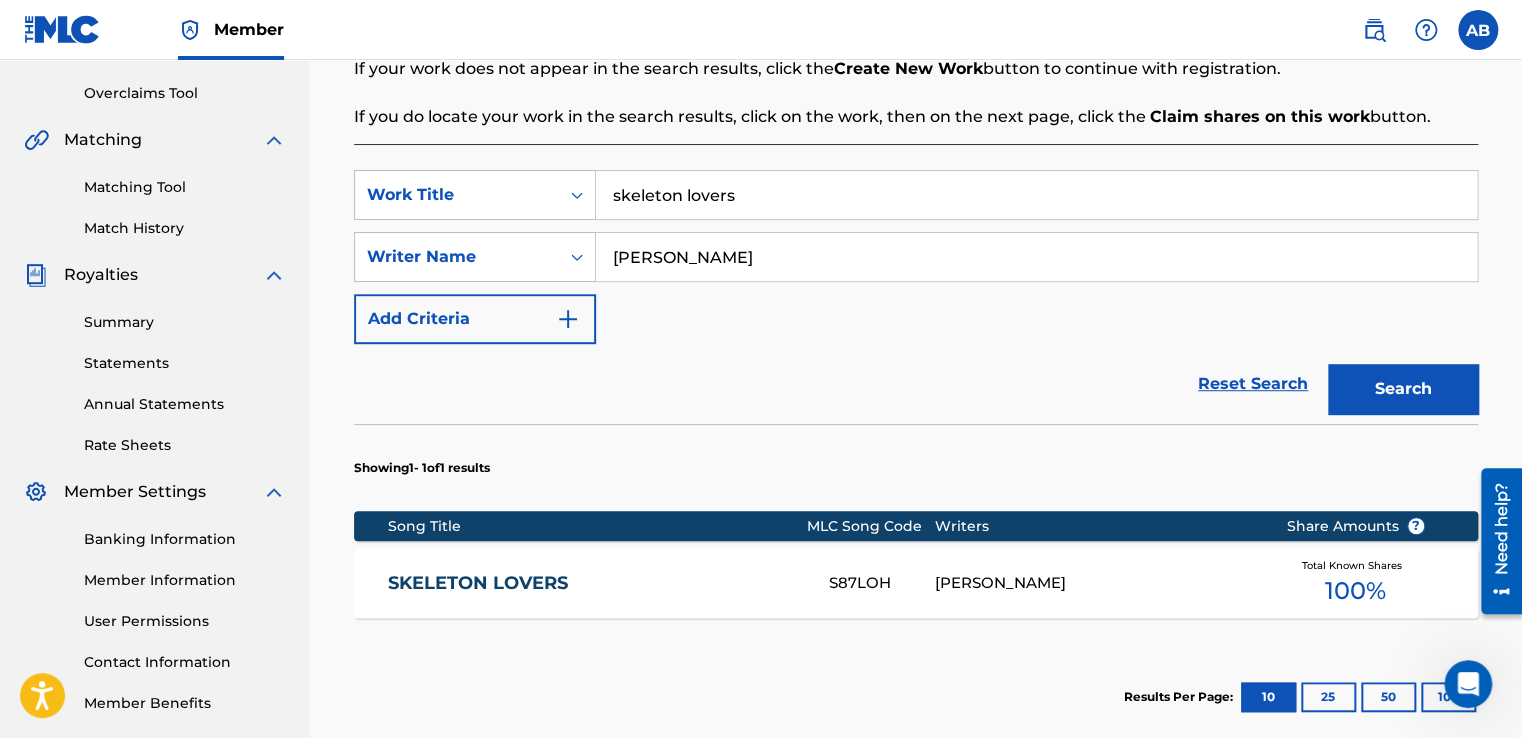 scroll, scrollTop: 448, scrollLeft: 0, axis: vertical 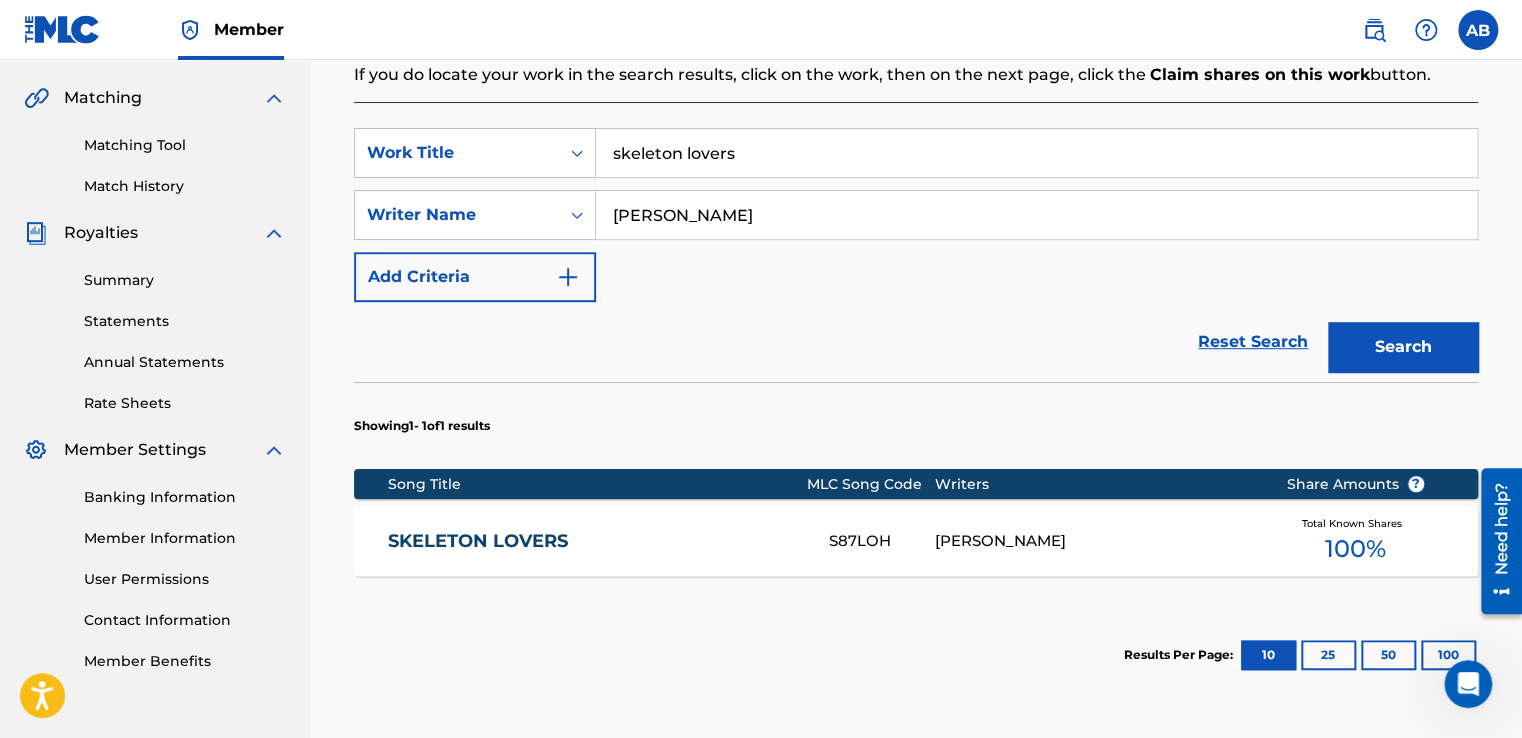 click on "SKELETON LOVERS S87LOH [PERSON_NAME] Total Known Shares 100 %" at bounding box center (916, 541) 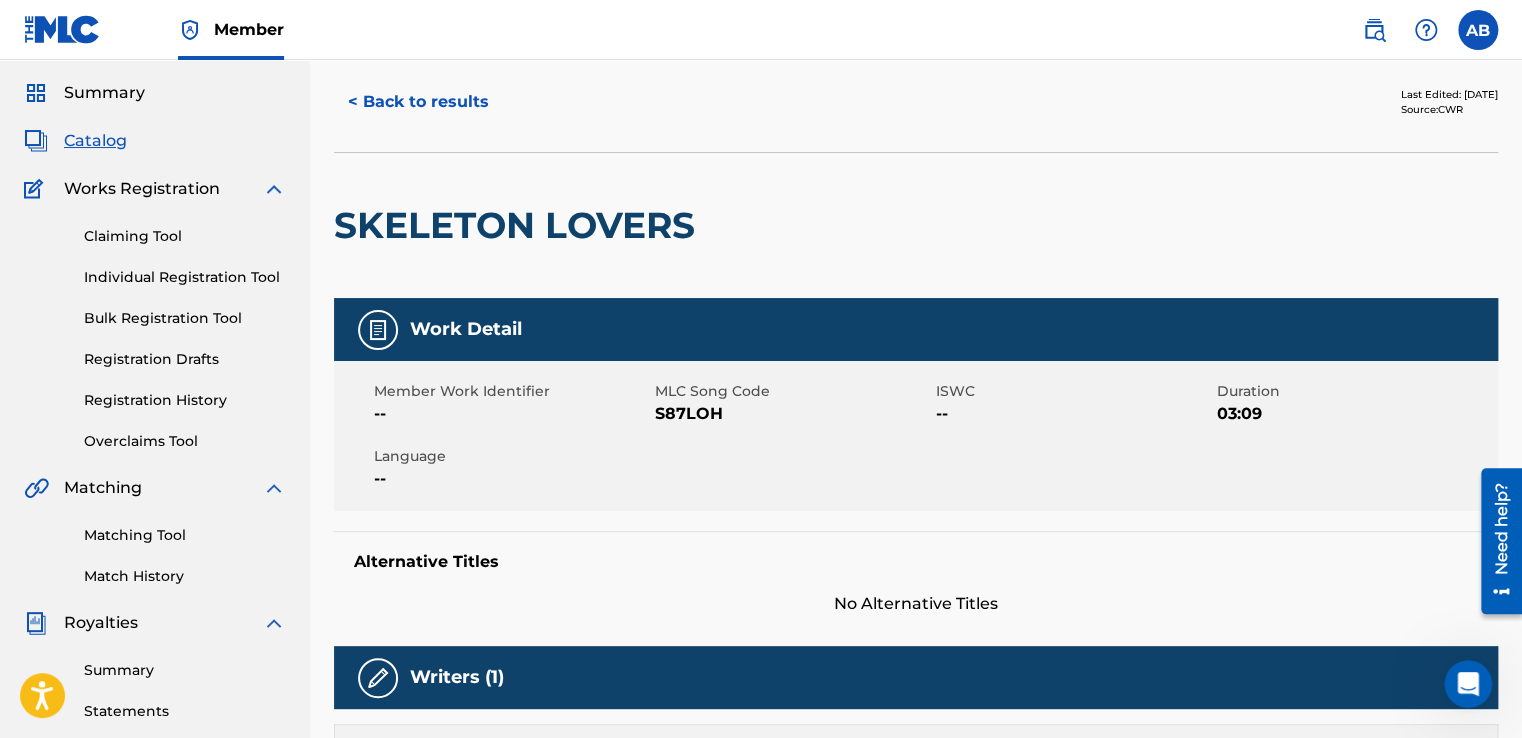 scroll, scrollTop: 0, scrollLeft: 0, axis: both 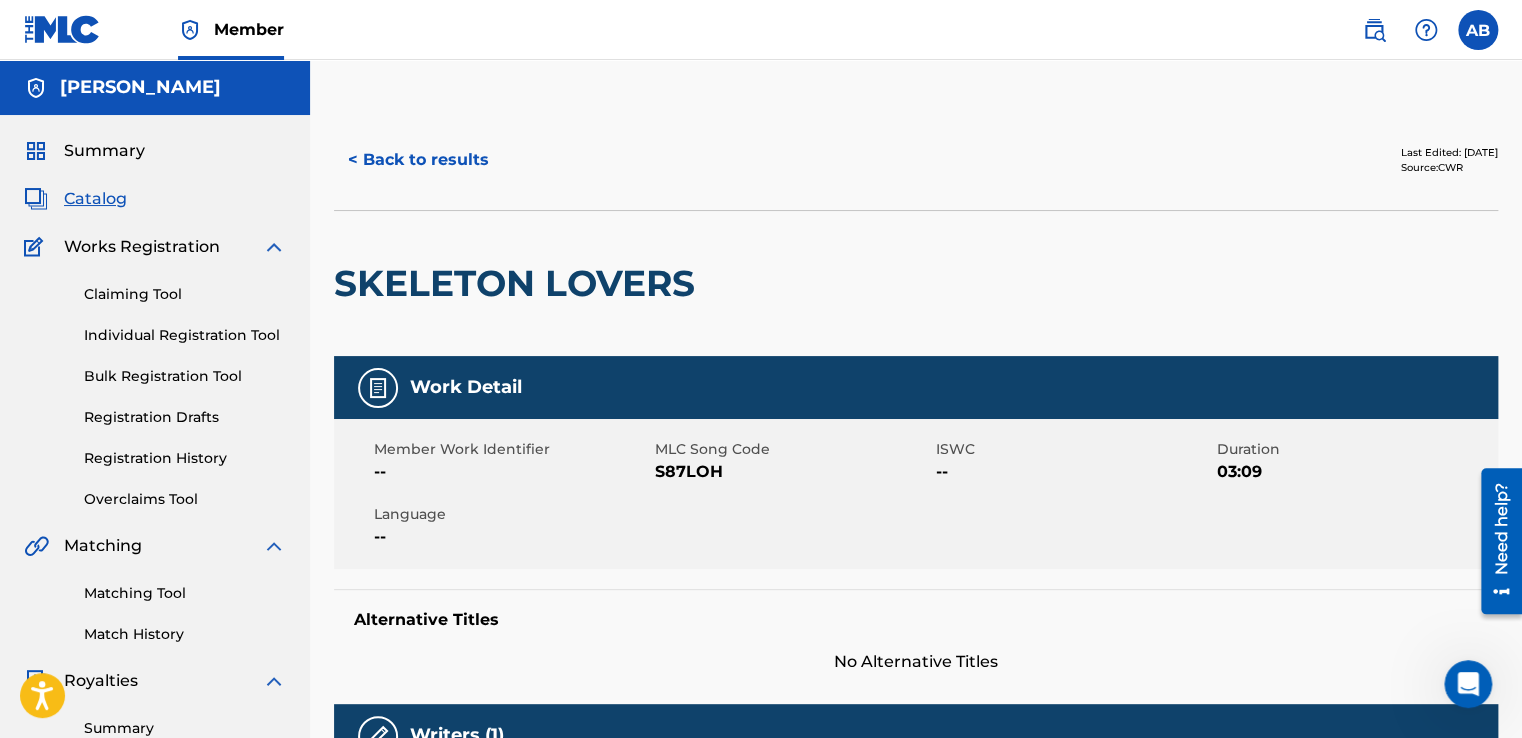 click on "< Back to results" at bounding box center (418, 160) 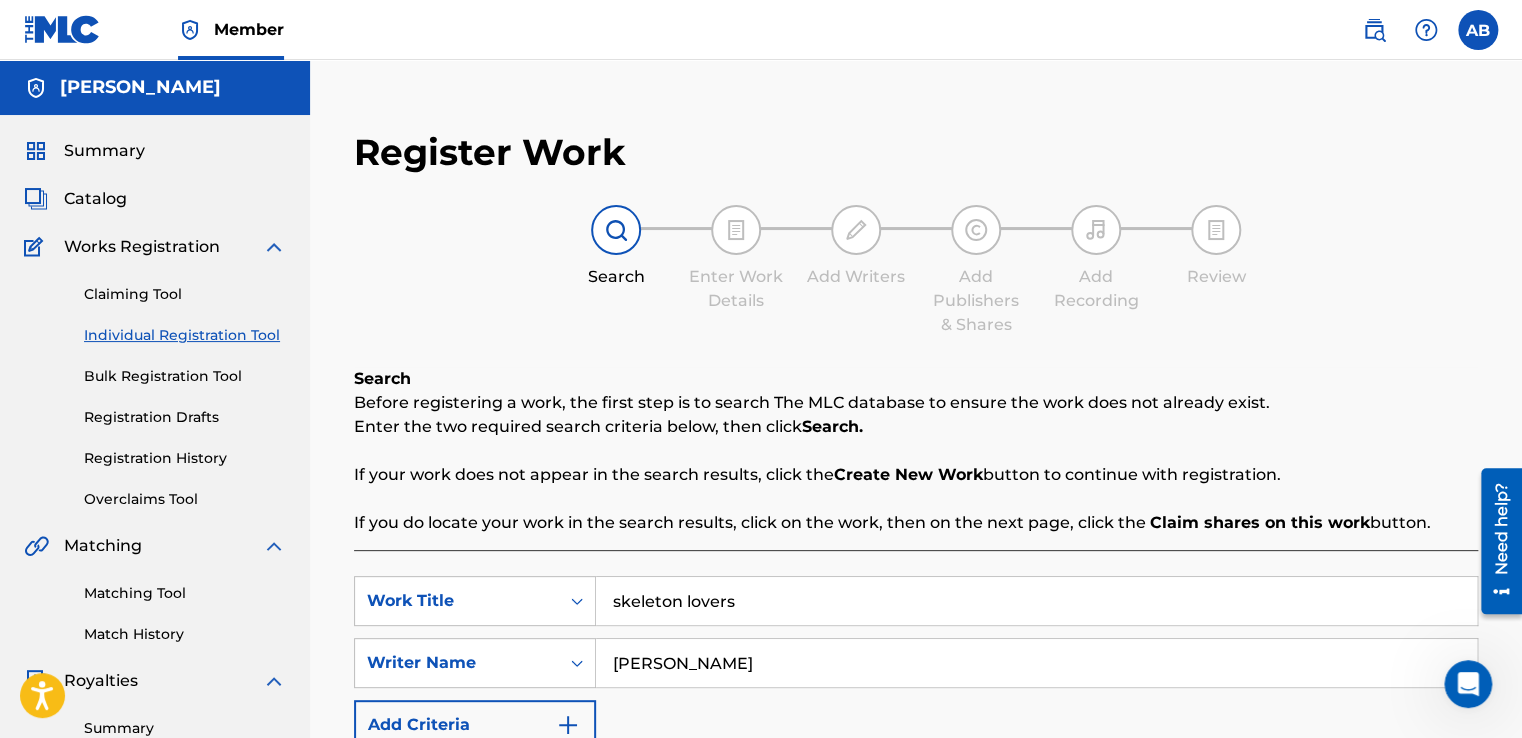 scroll, scrollTop: 448, scrollLeft: 0, axis: vertical 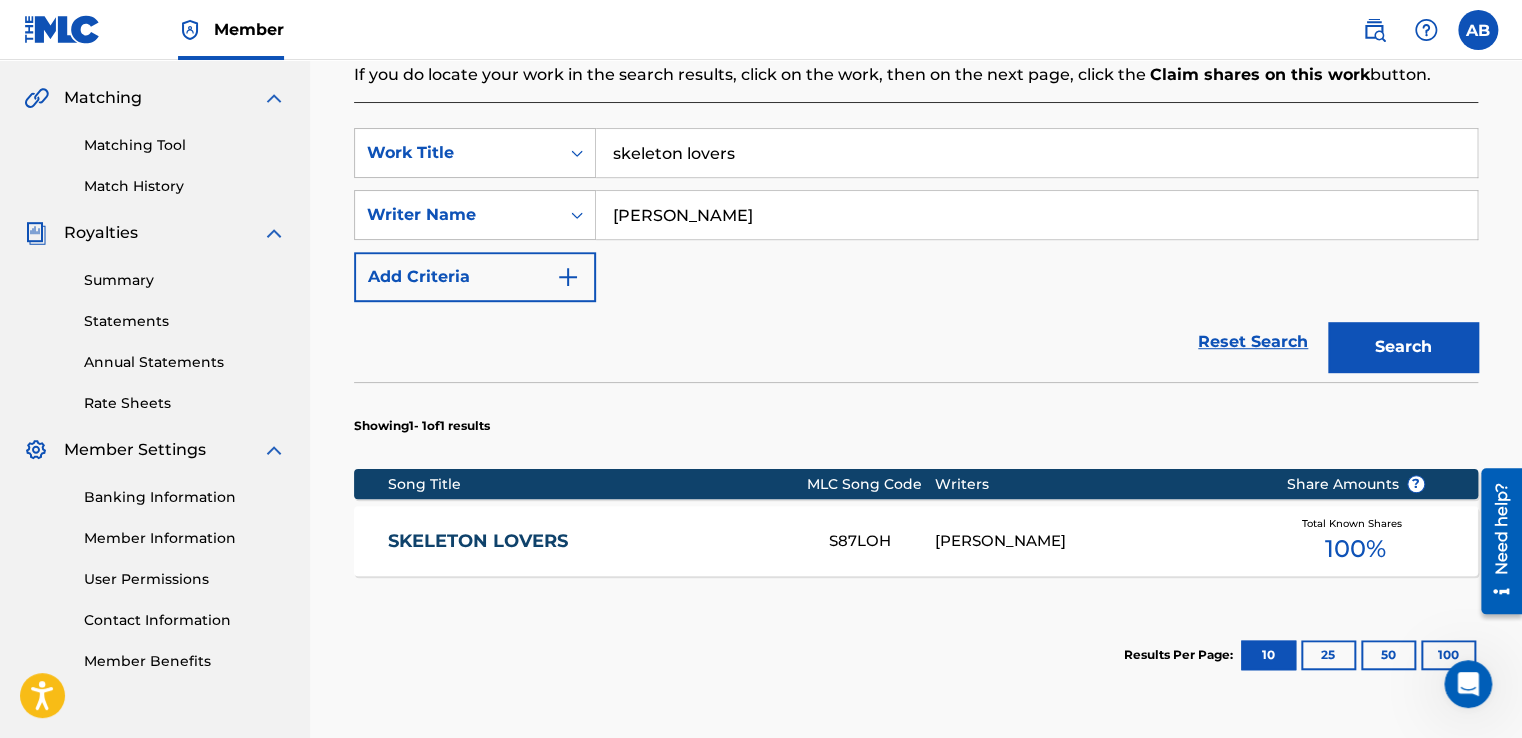 click on "skeleton lovers" at bounding box center (1036, 153) 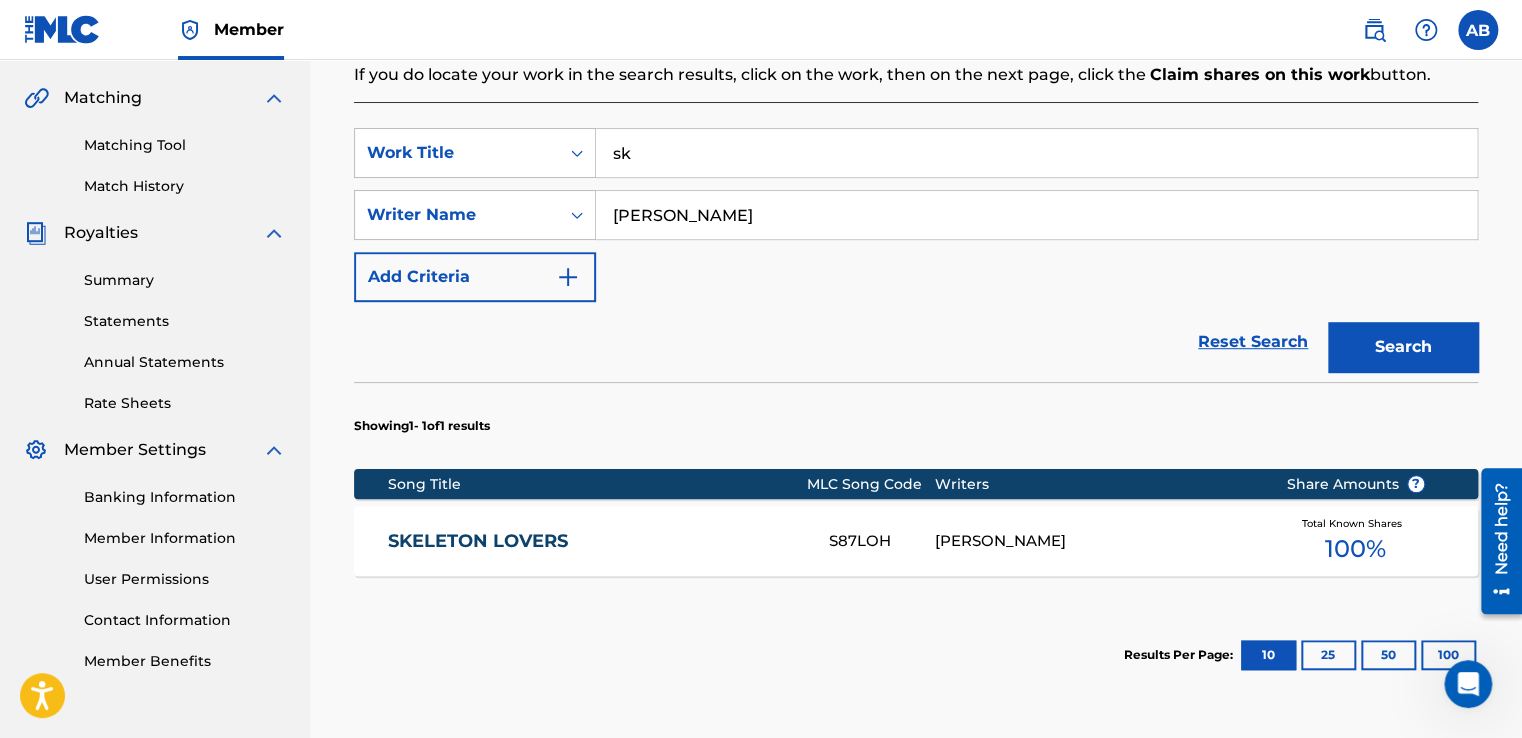 type on "s" 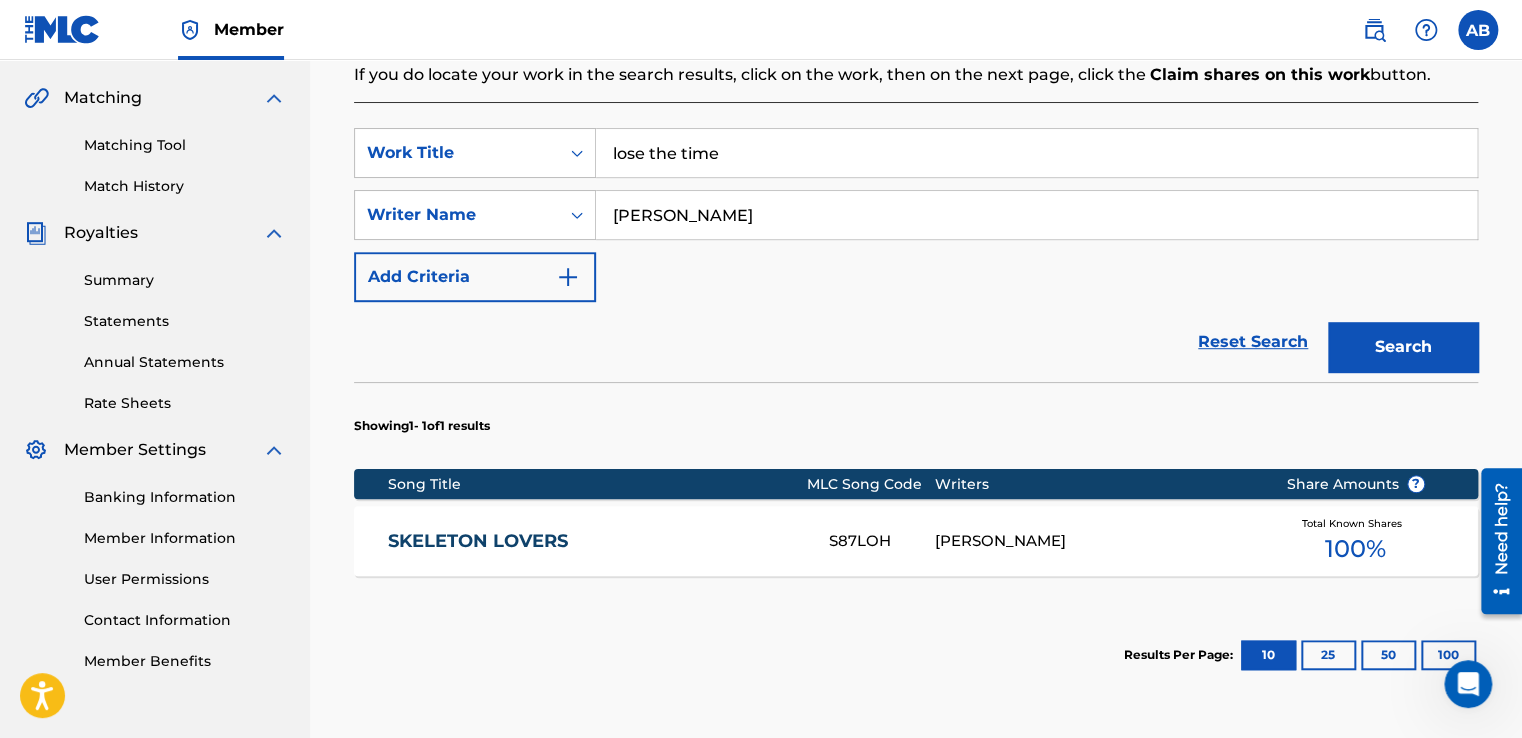 type on "lose the time" 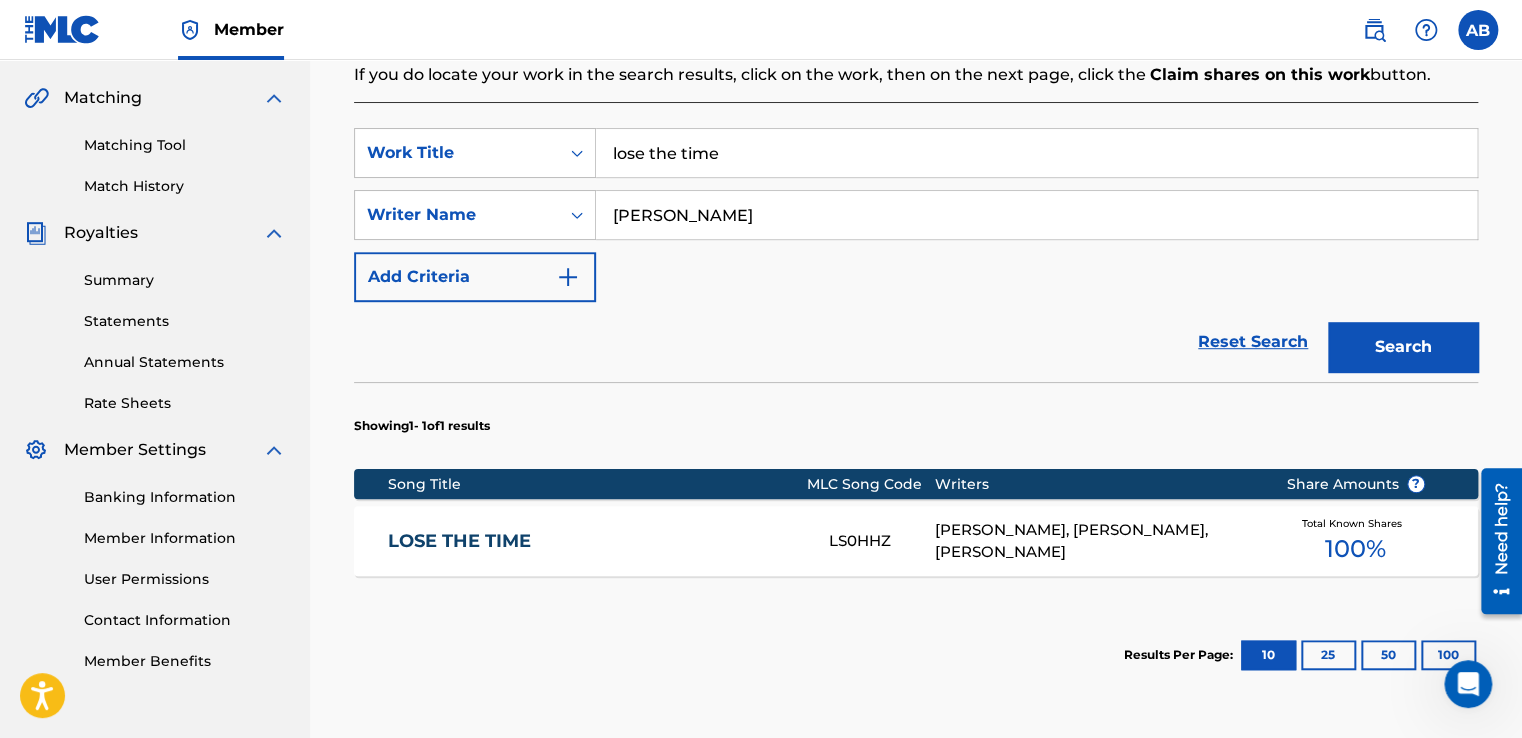 click on "[PERSON_NAME], [PERSON_NAME], [PERSON_NAME]" at bounding box center [1095, 541] 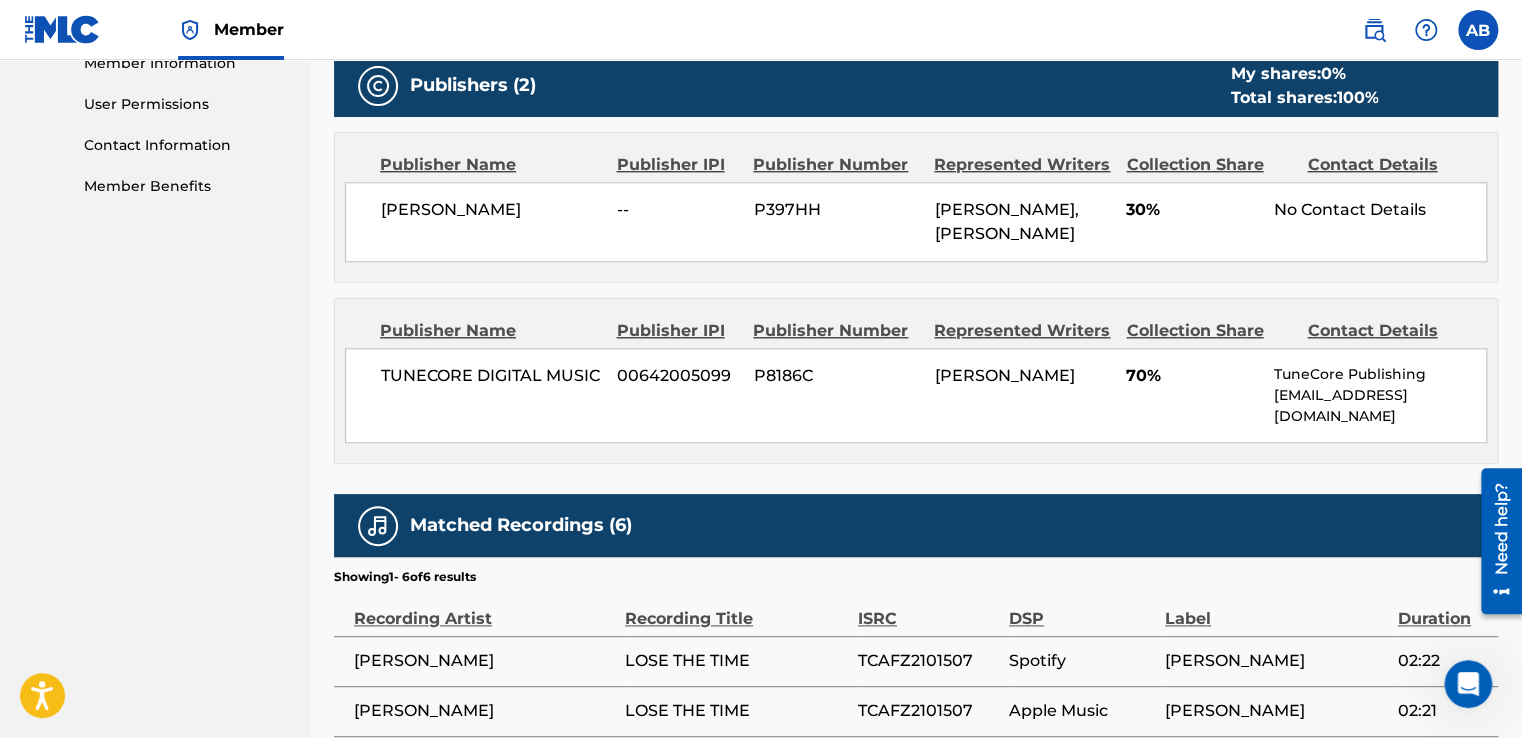 scroll, scrollTop: 900, scrollLeft: 0, axis: vertical 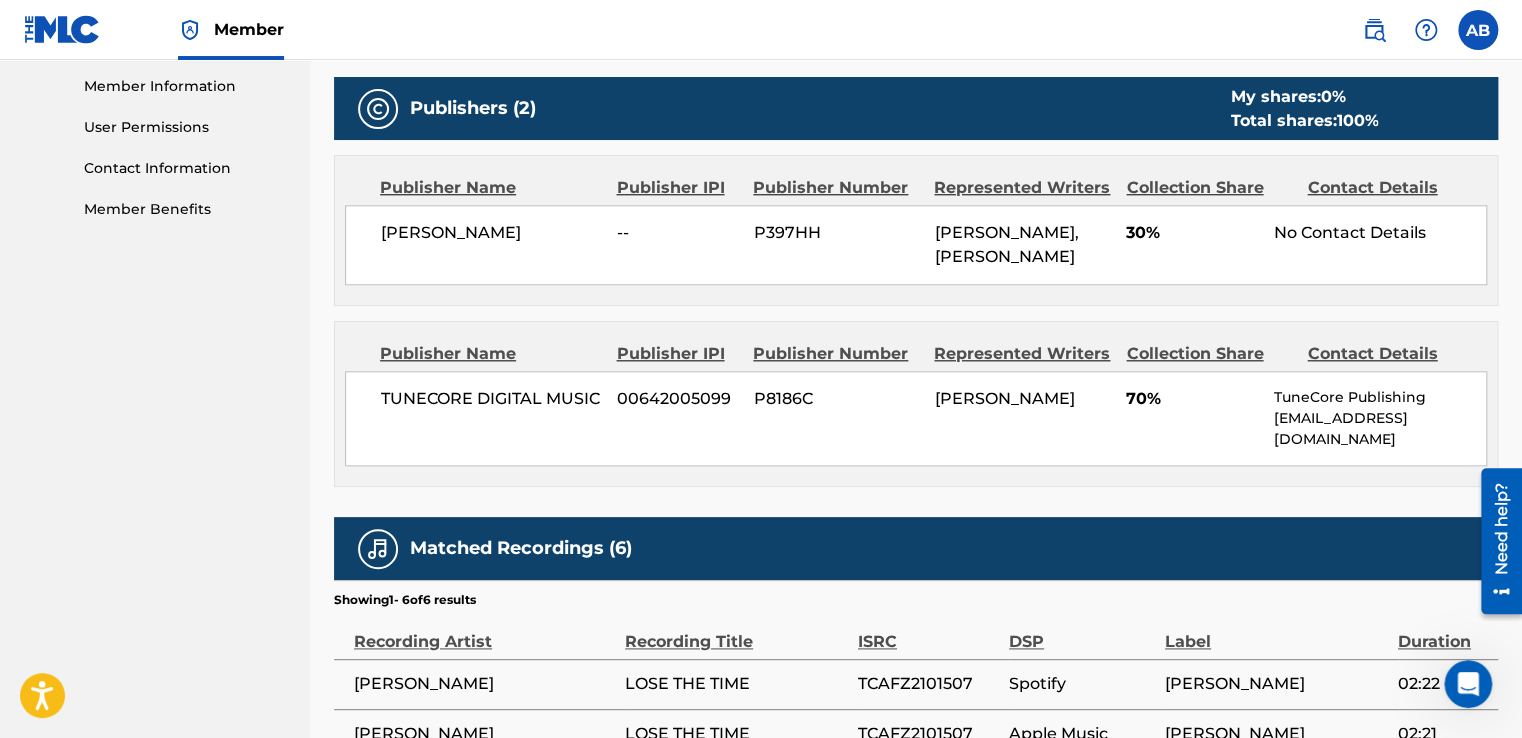 click on "[EMAIL_ADDRESS][DOMAIN_NAME]" at bounding box center (1380, 429) 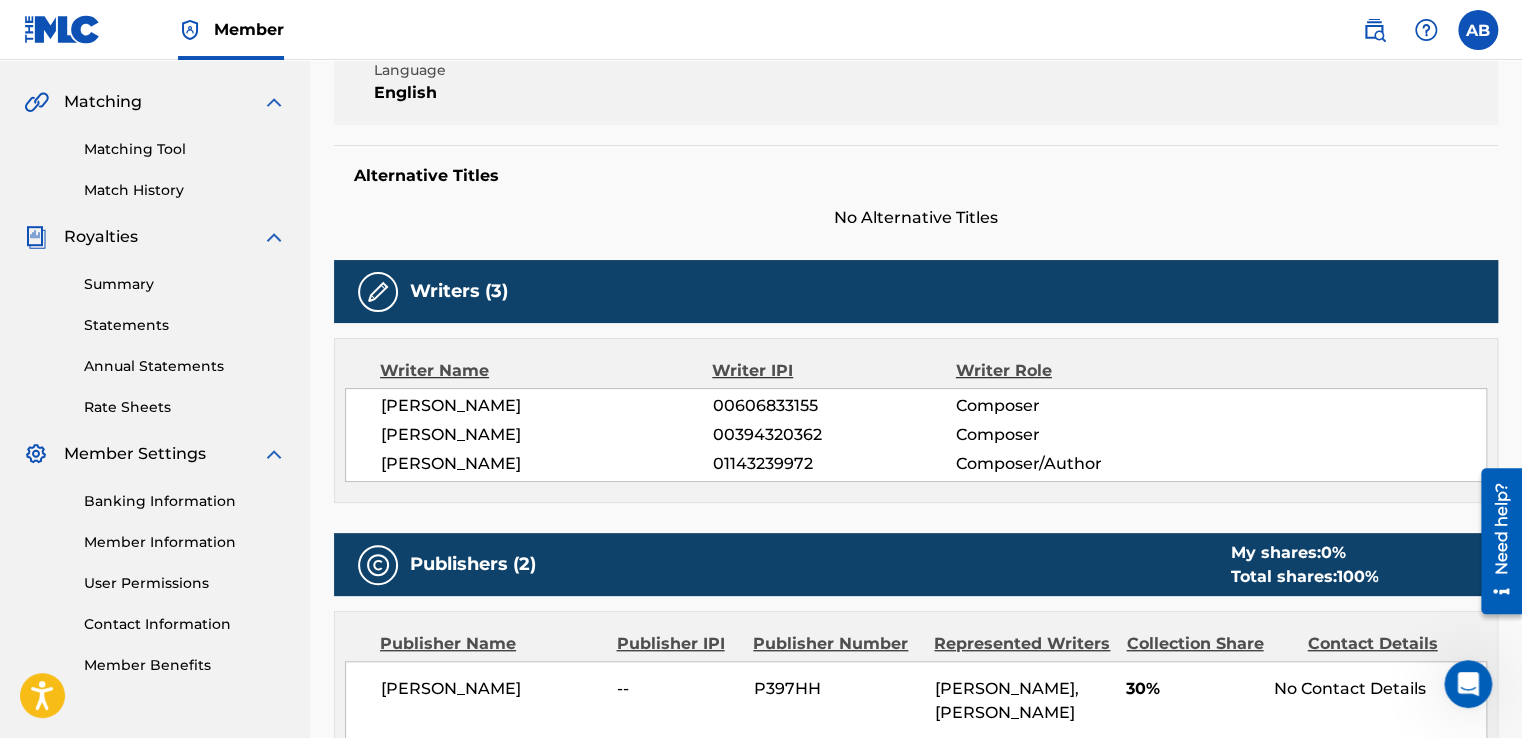 scroll, scrollTop: 444, scrollLeft: 0, axis: vertical 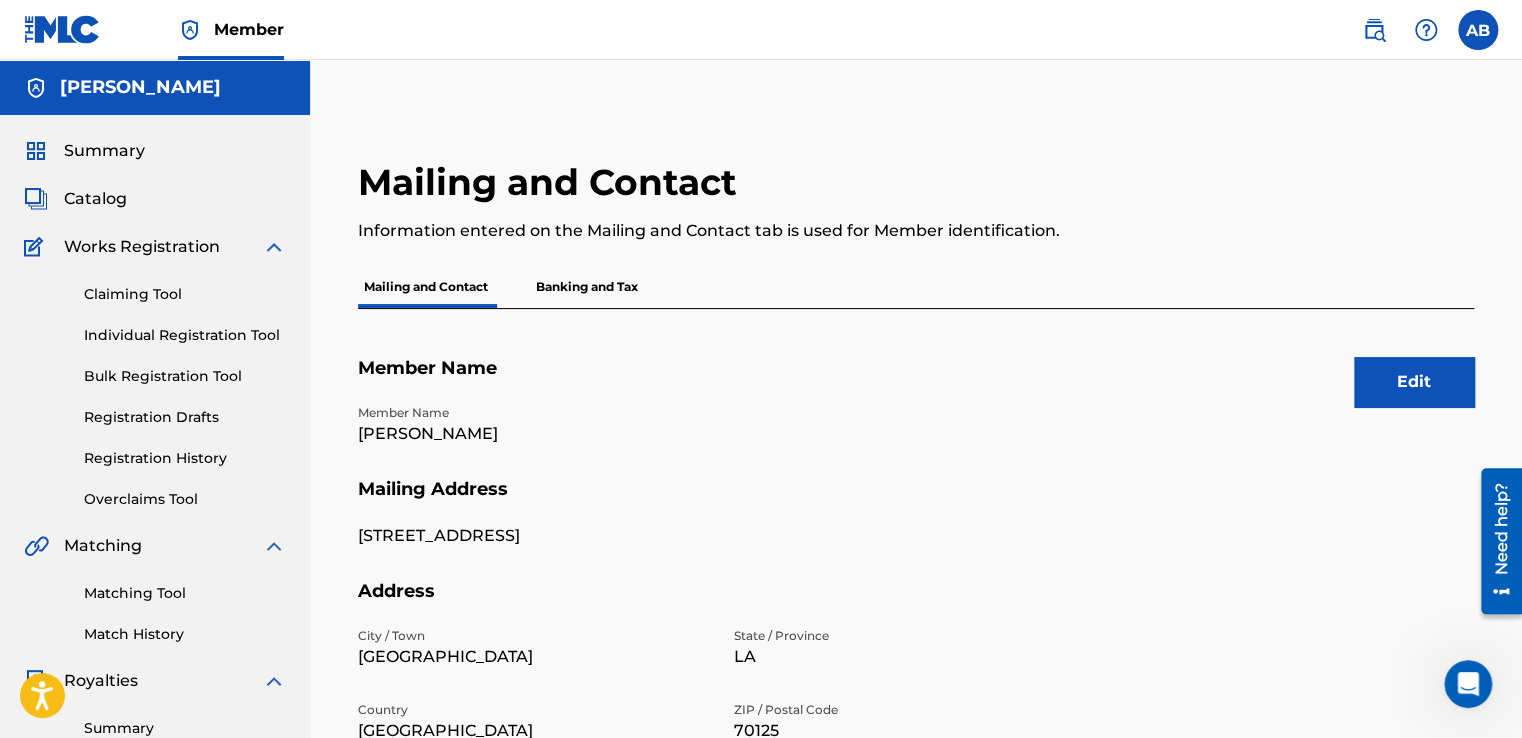 click on "Mailing and Contact  Information entered on the Mailing and Contact tab is used for Member identification.  Mailing and Contact Banking and Tax Edit Member Name  Member Name [PERSON_NAME] Address [STREET_ADDRESS] State / Province [GEOGRAPHIC_DATA] [GEOGRAPHIC_DATA] ZIP / Postal Code 70125 Identifiers Publisher Account Number P629VH Publisher IPI Number [PHONE_NUMBER] ISNI Contact Information Phone Number [PHONE_NUMBER] Email Address" at bounding box center [916, 602] 